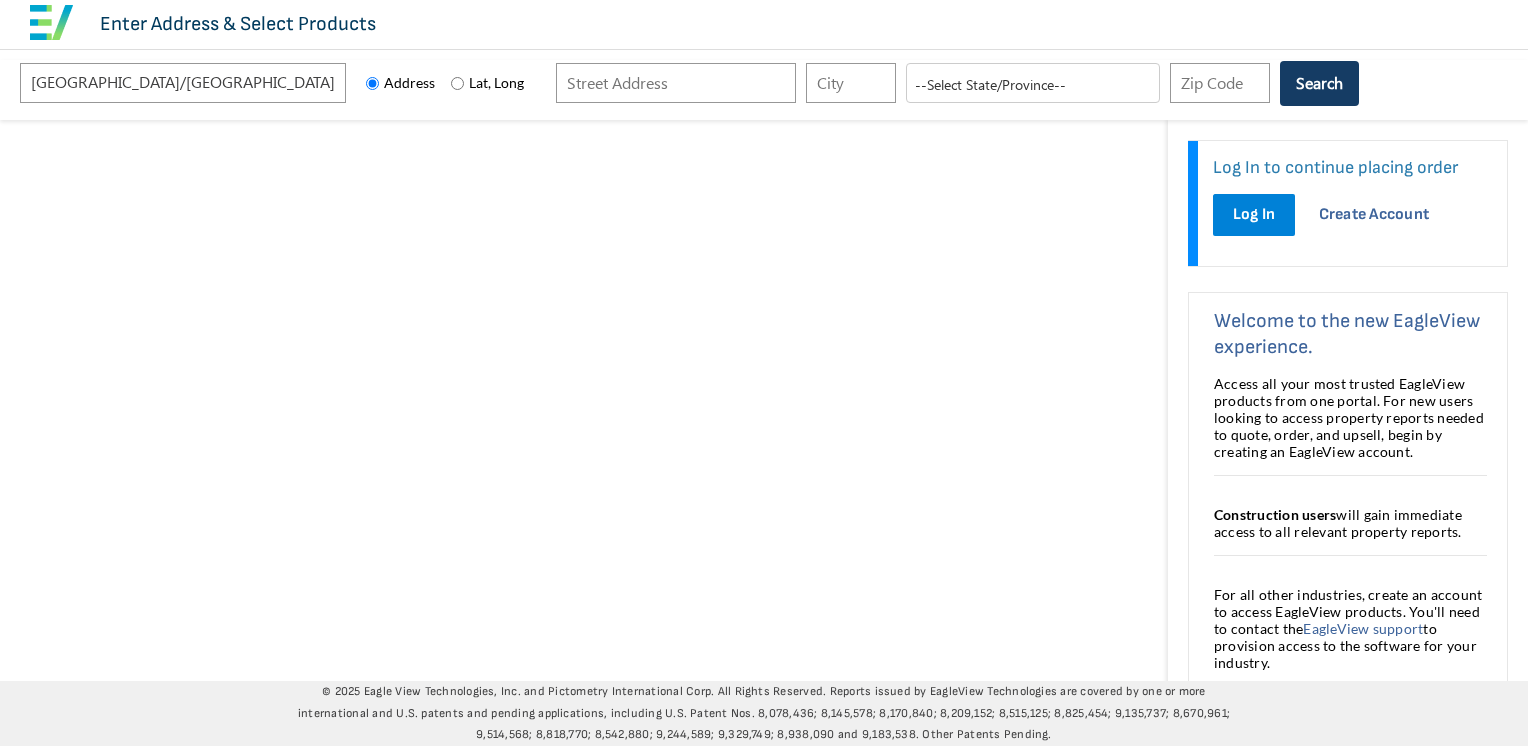 scroll, scrollTop: 0, scrollLeft: 0, axis: both 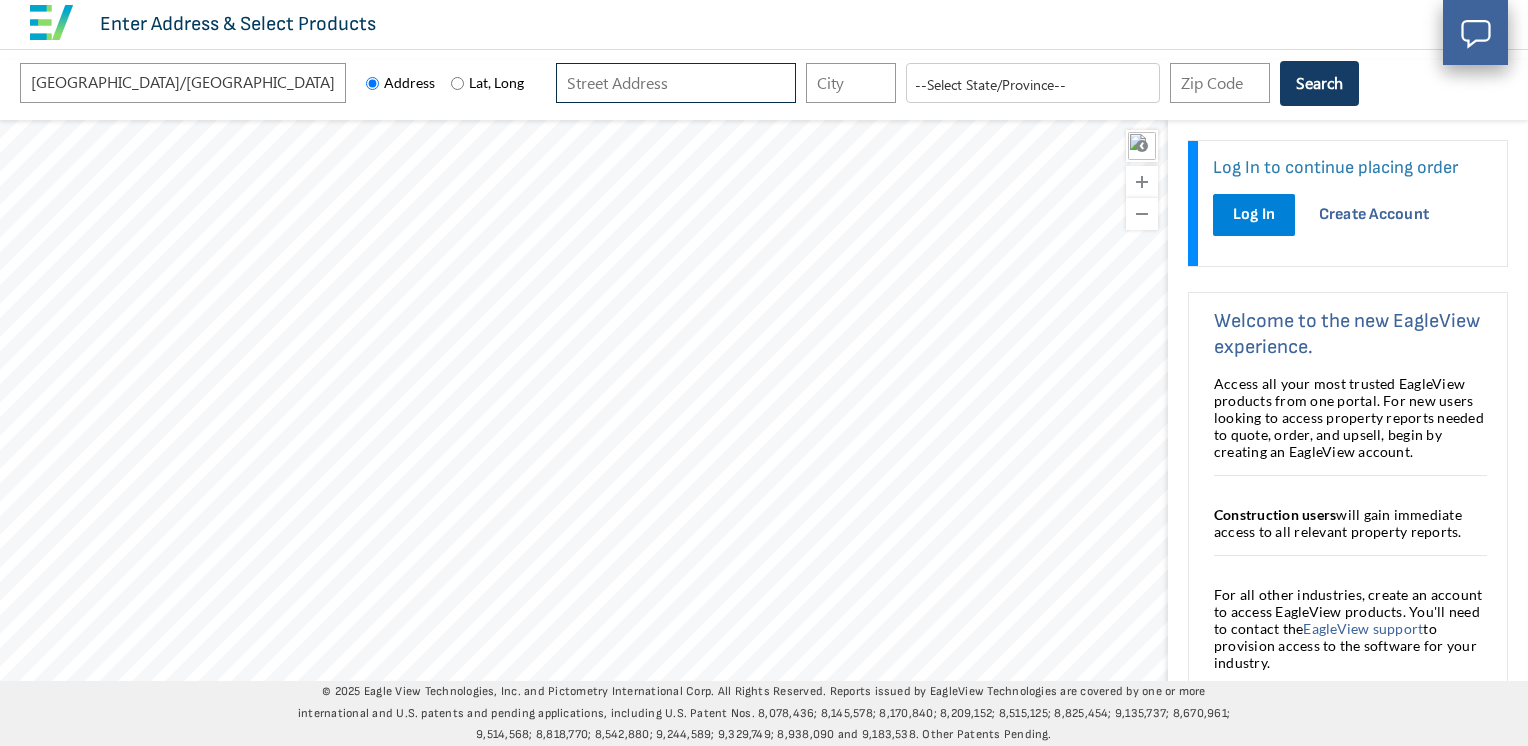 click at bounding box center (676, 83) 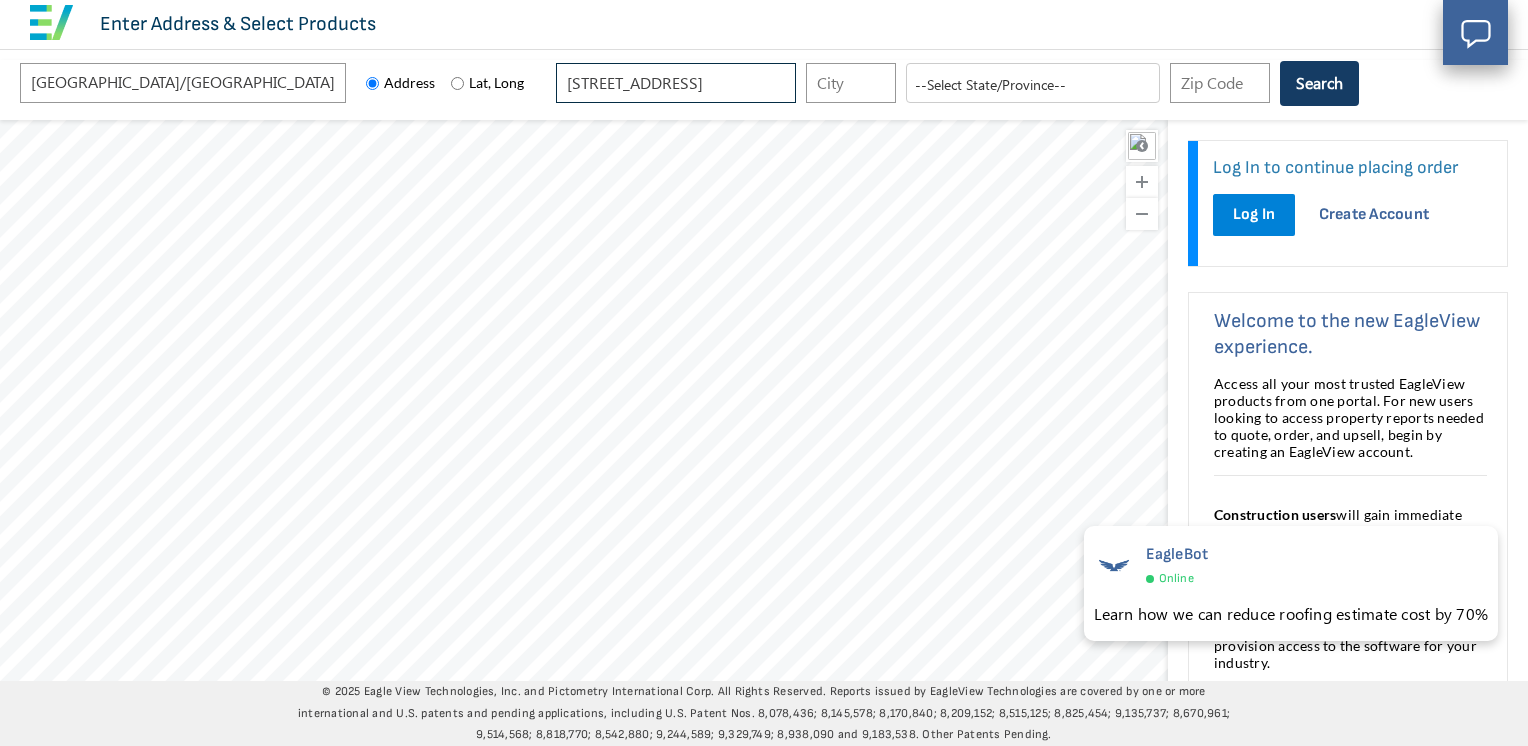 type on "[STREET_ADDRESS]" 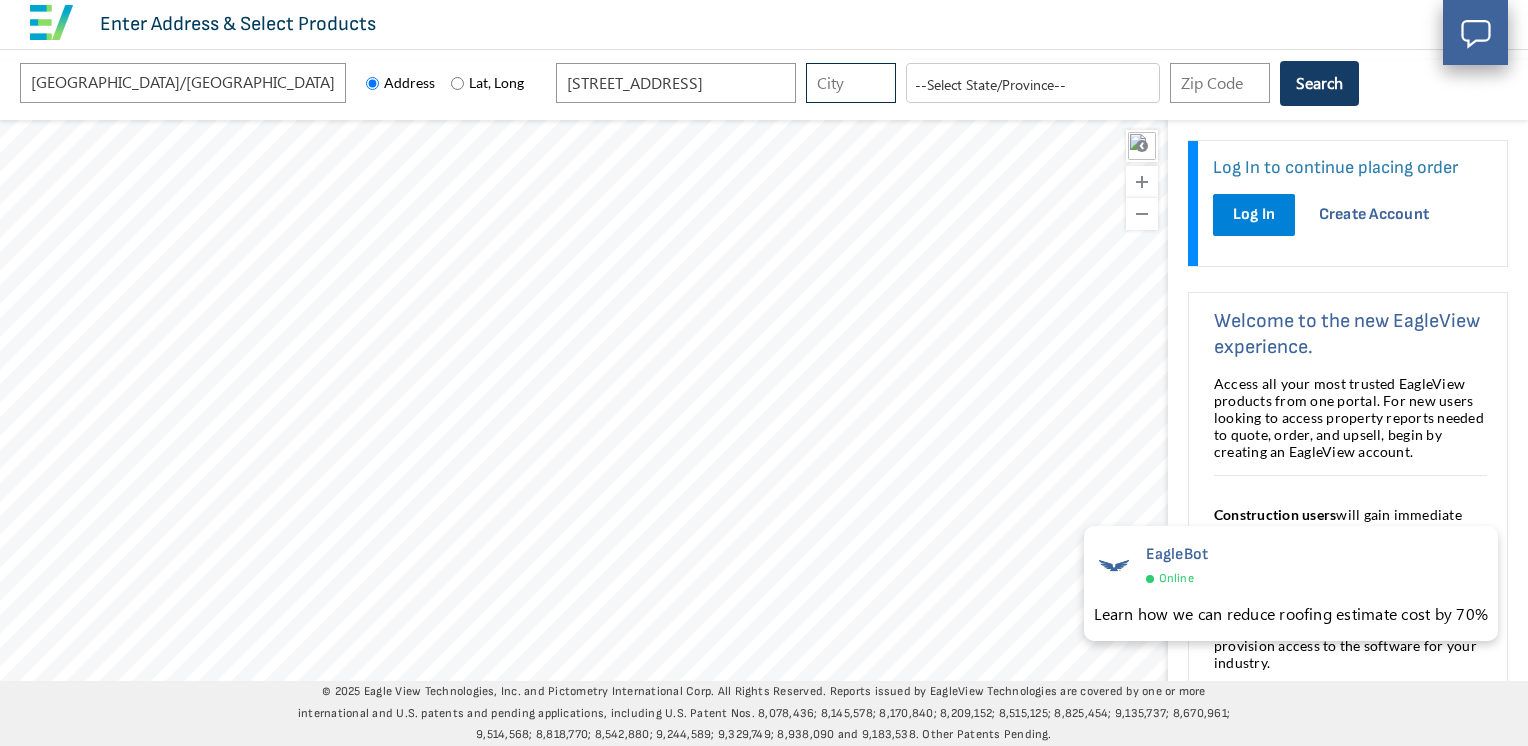 click at bounding box center (851, 83) 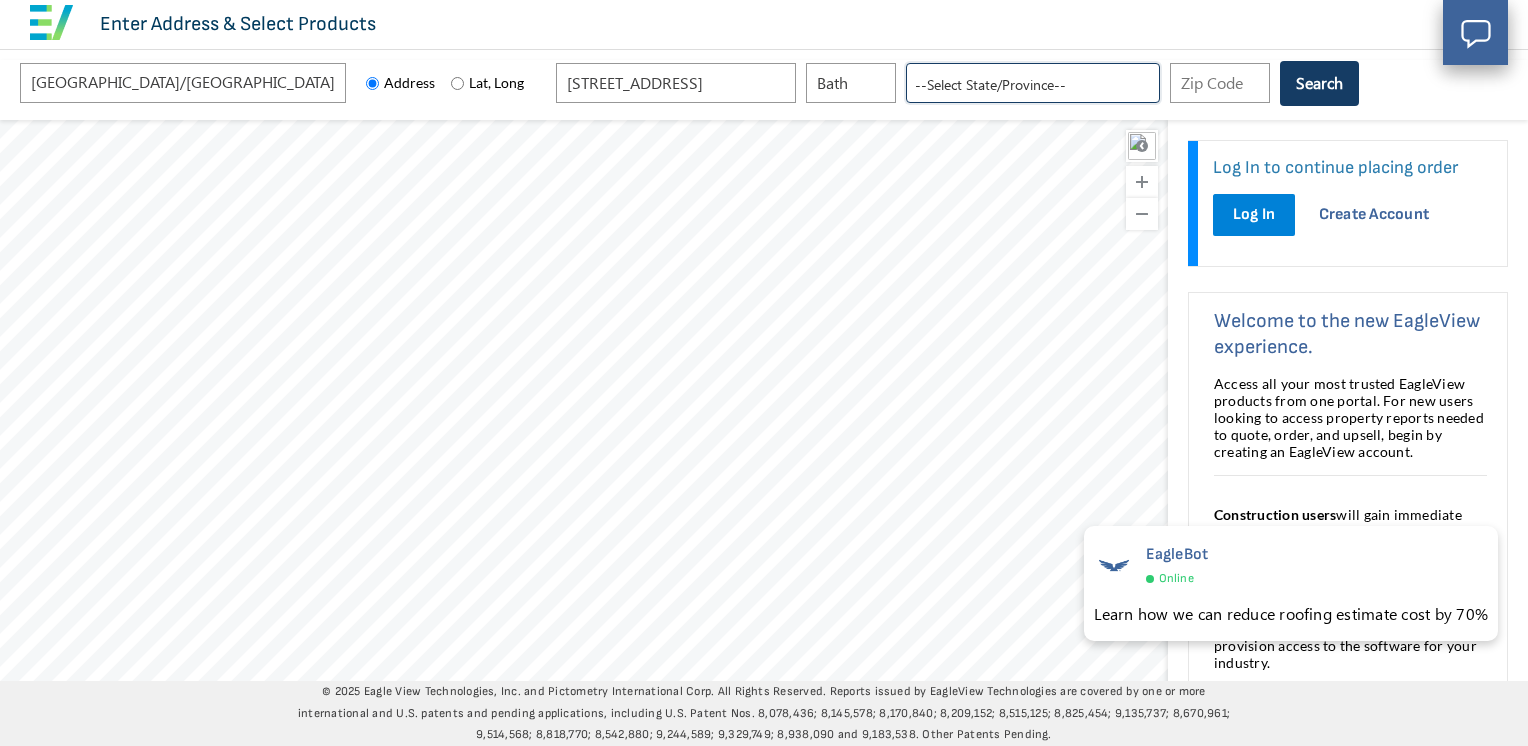 select on "NC" 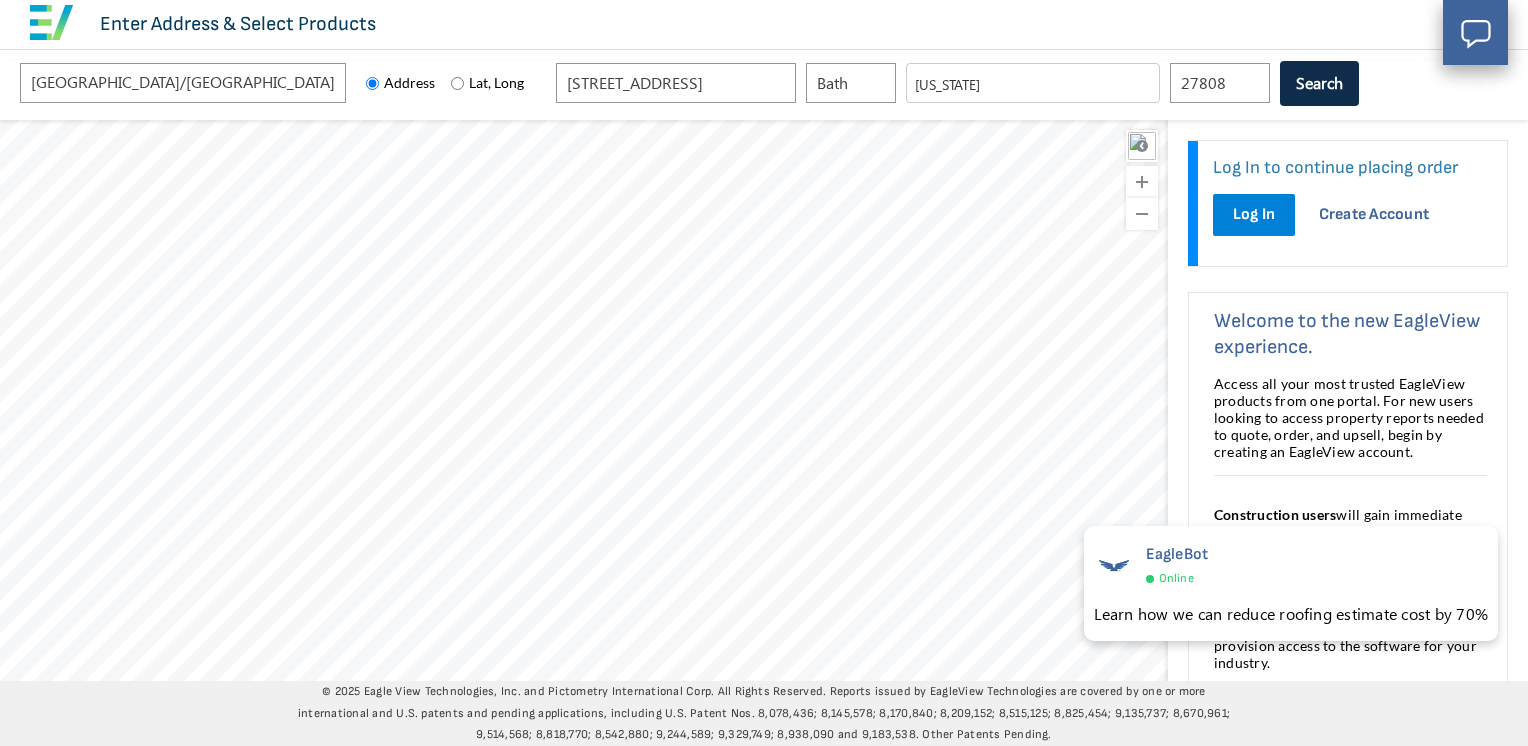 click on "Search" at bounding box center [1319, 83] 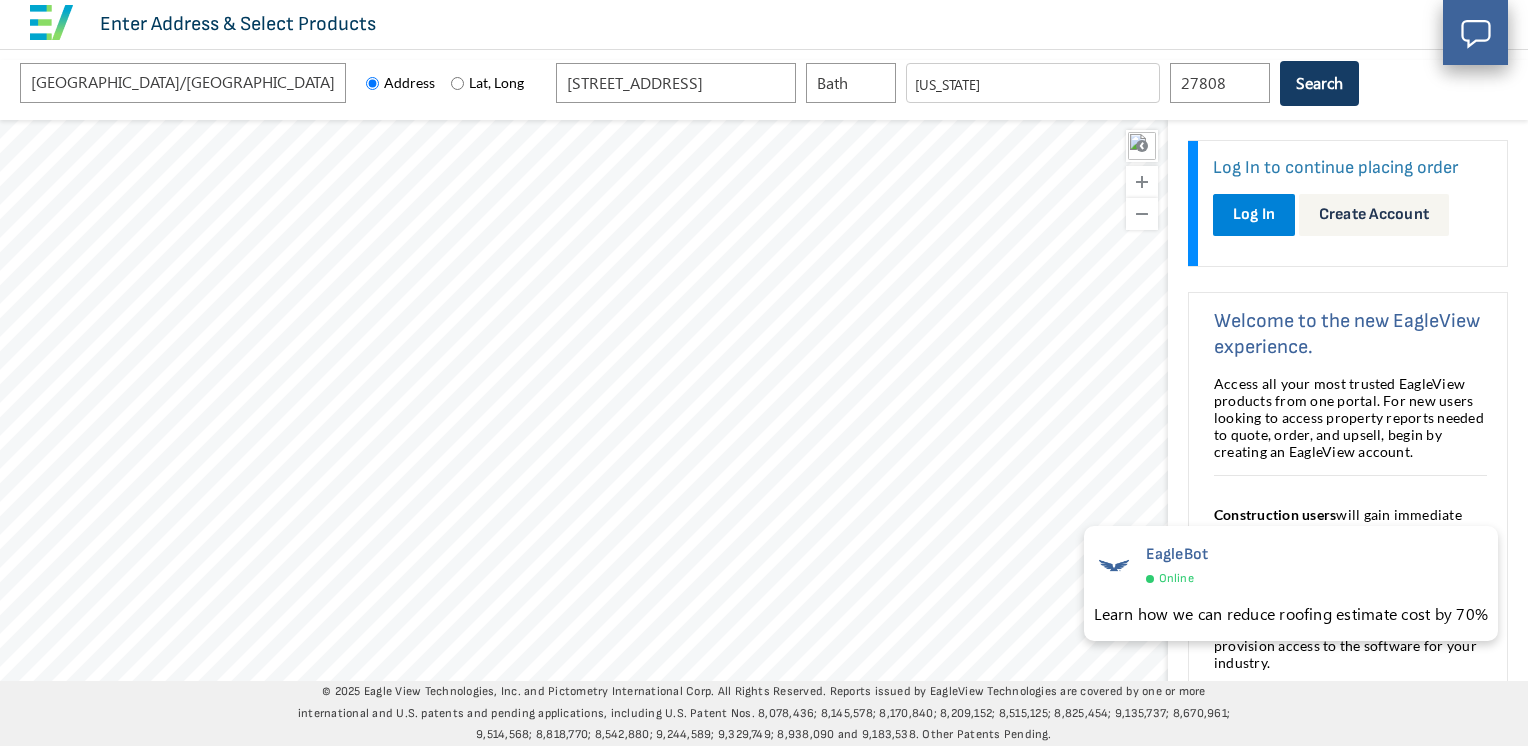 click on "Create Account" at bounding box center [1374, 214] 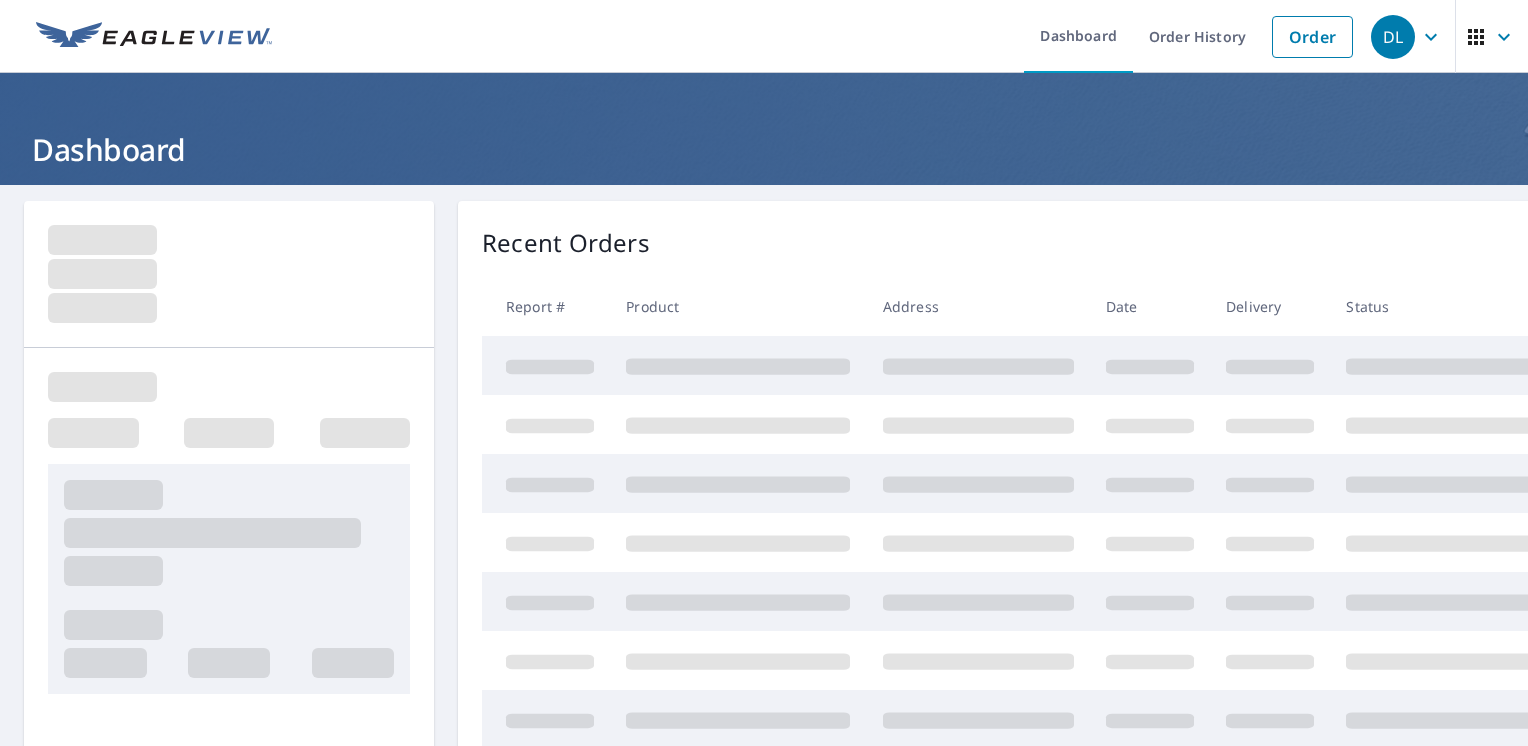 scroll, scrollTop: 0, scrollLeft: 0, axis: both 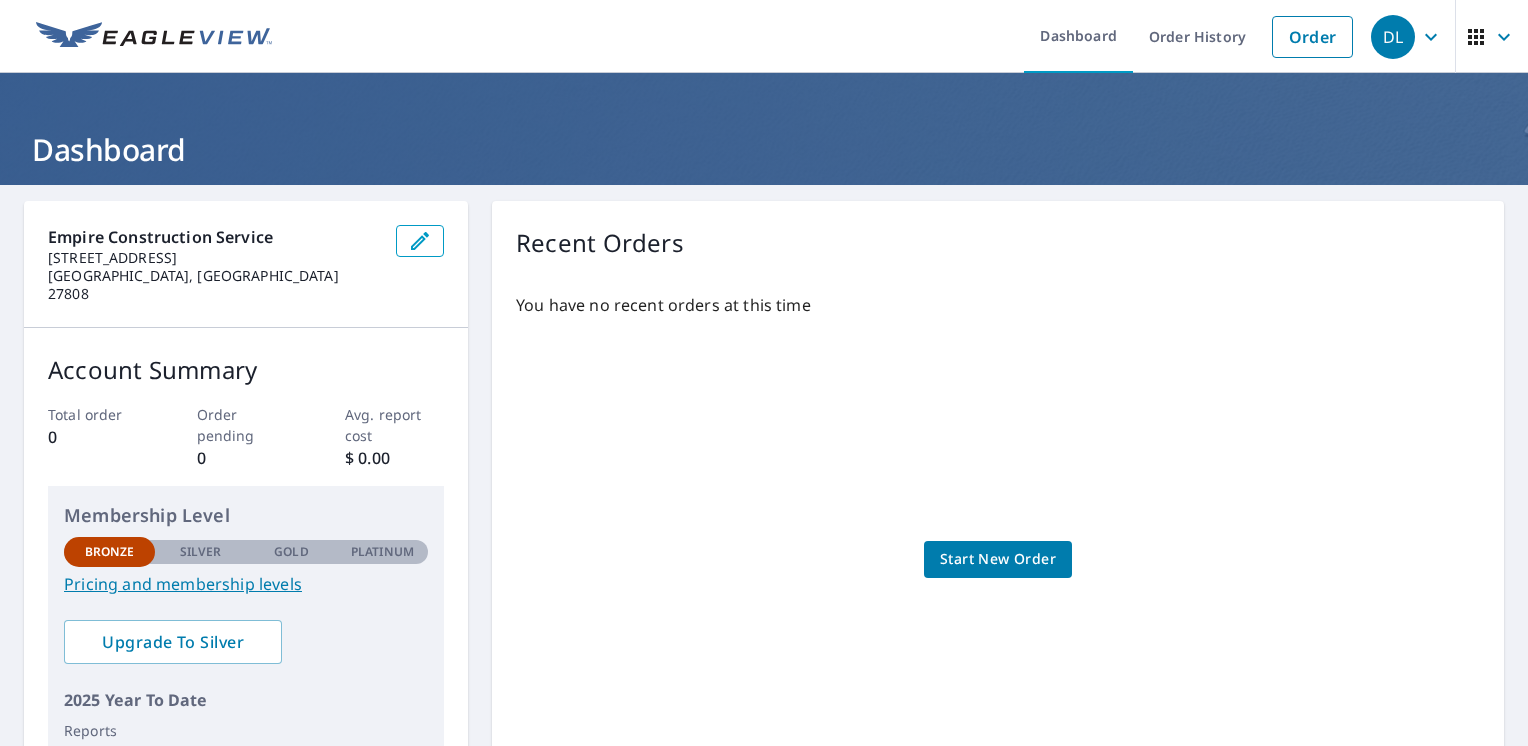 click on "Start New Order" at bounding box center (998, 559) 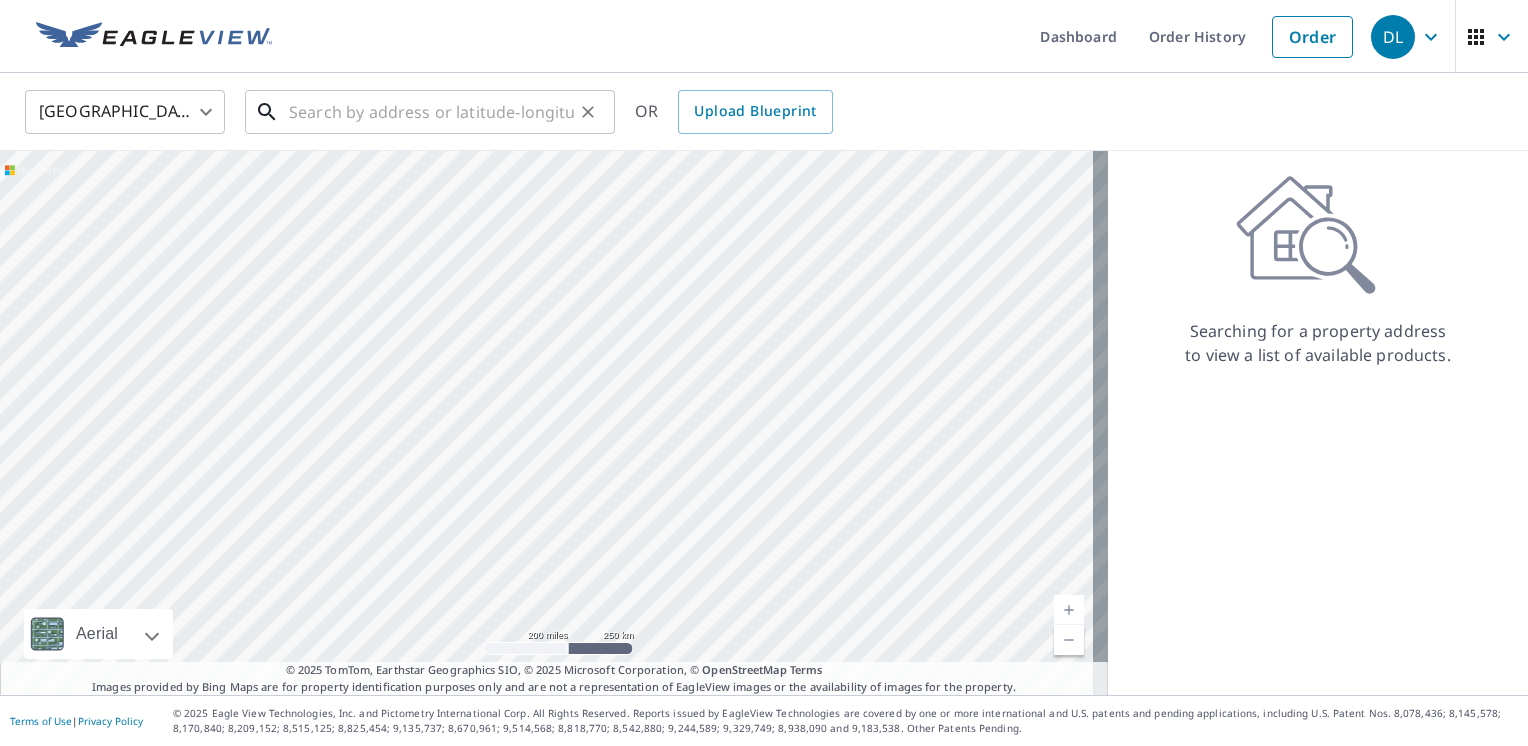 click at bounding box center (431, 112) 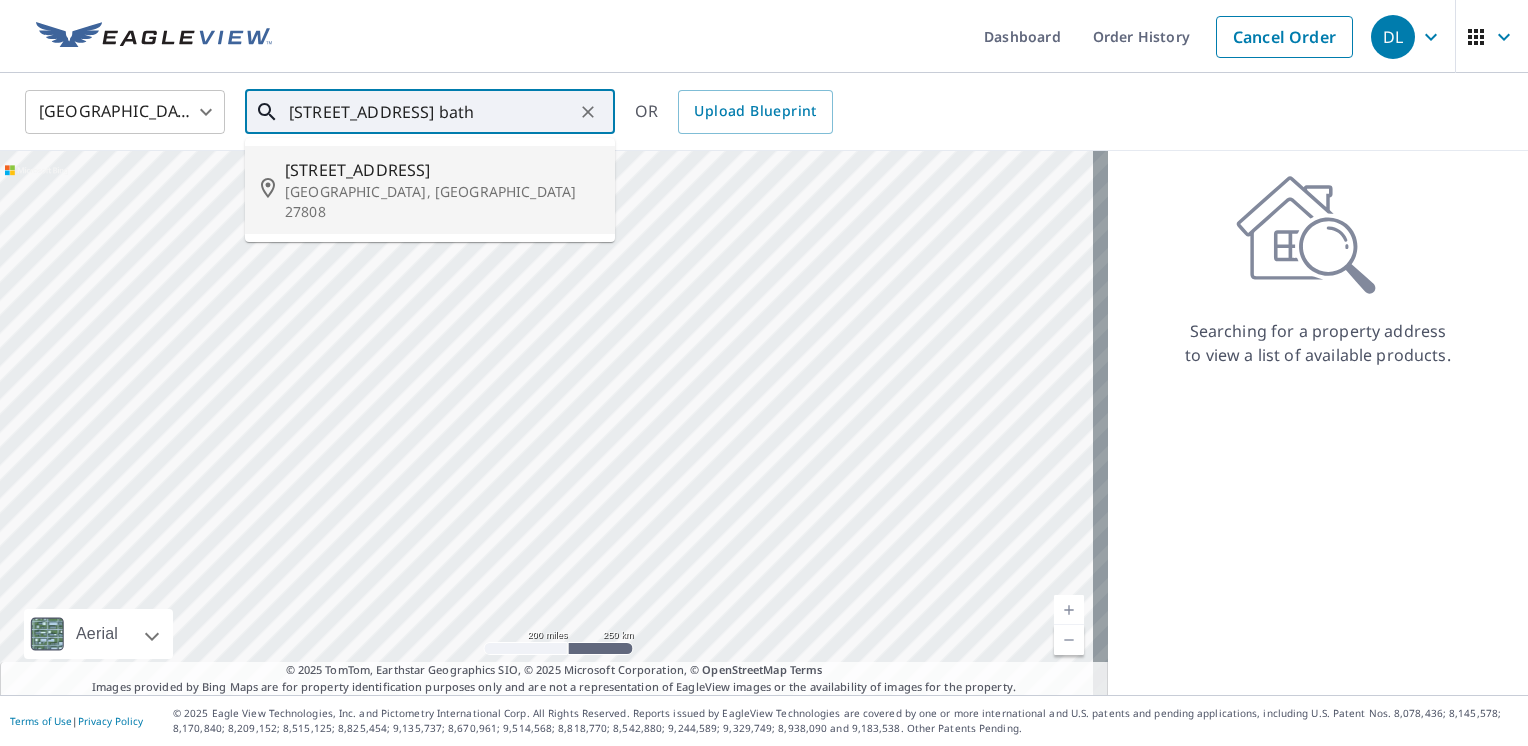 click on "[STREET_ADDRESS]" at bounding box center [442, 170] 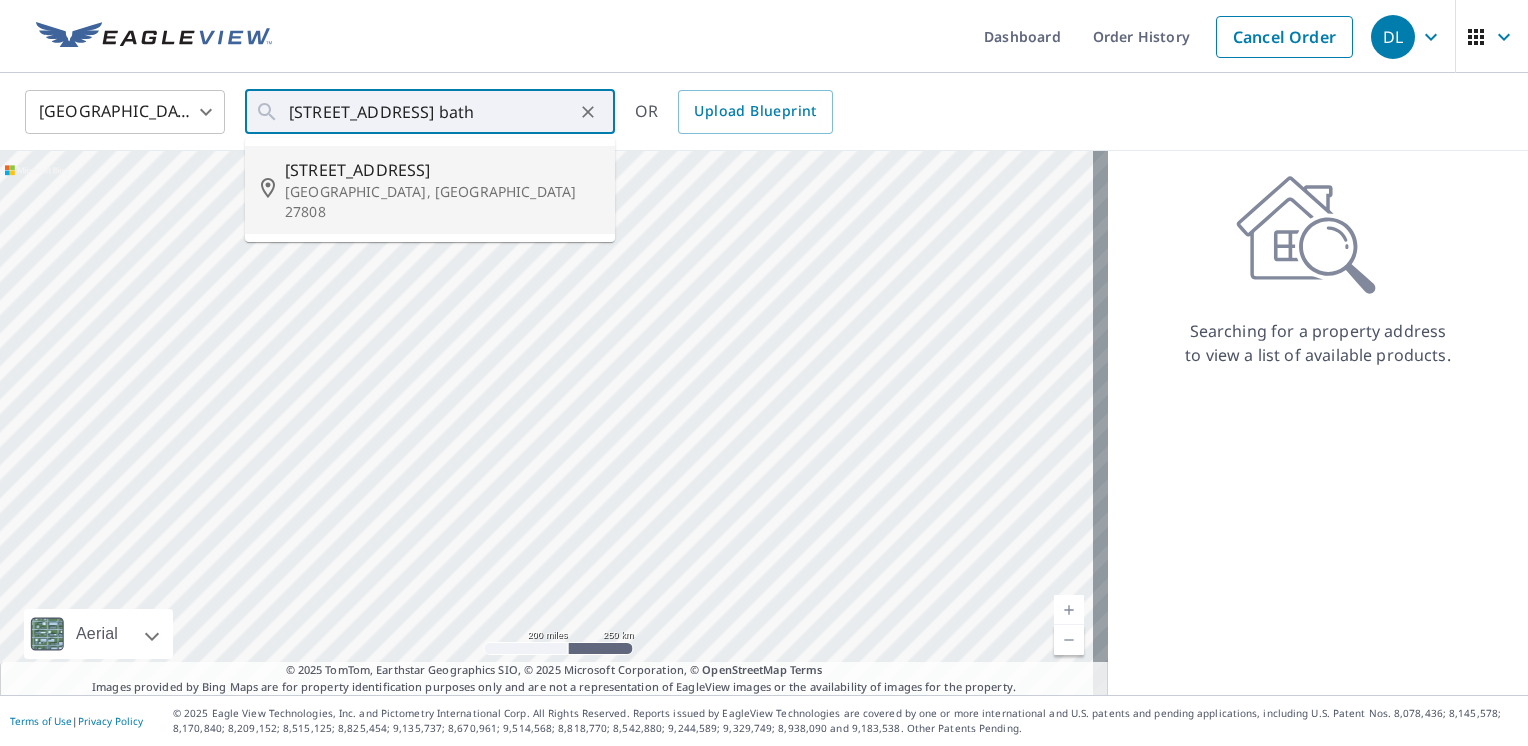 type on "[STREET_ADDRESS]" 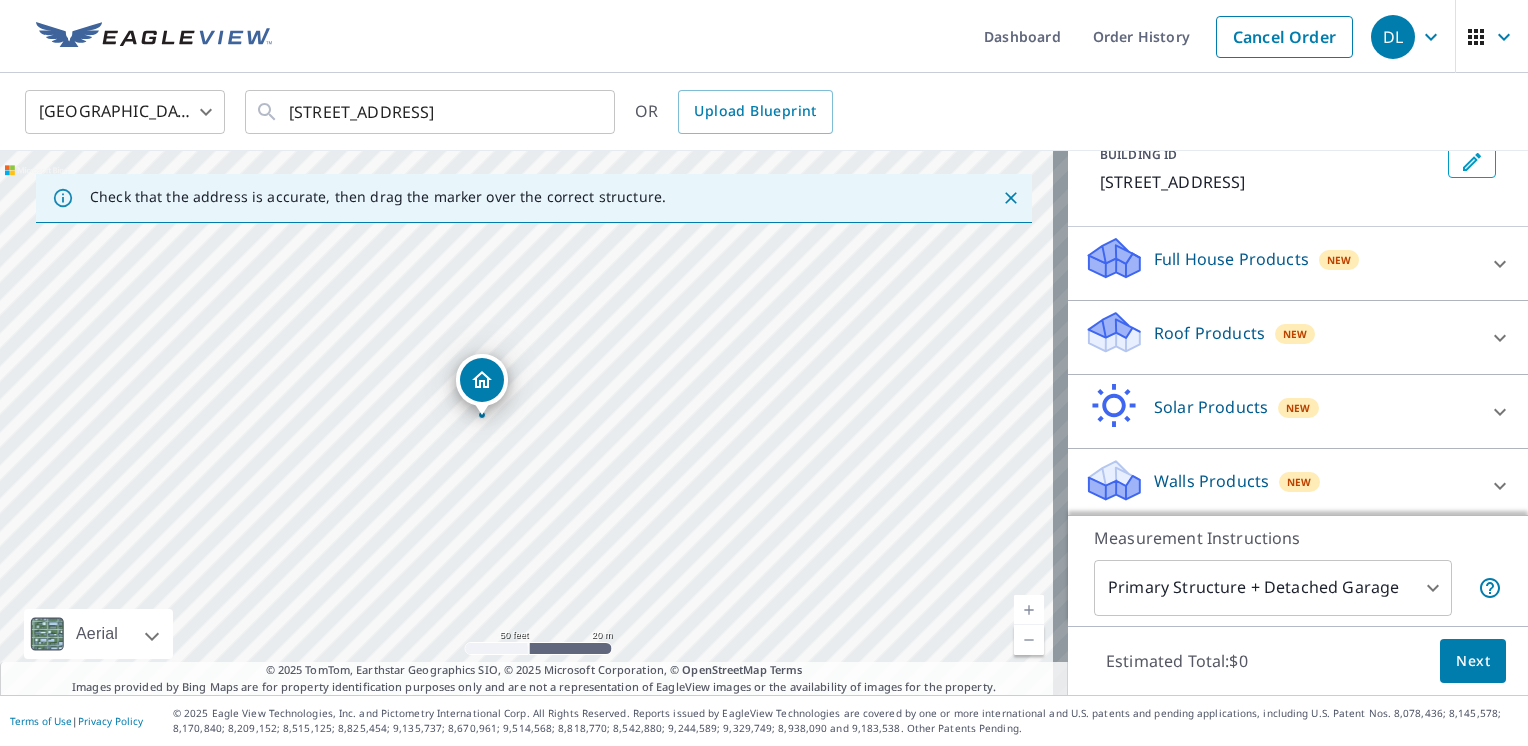 scroll, scrollTop: 137, scrollLeft: 0, axis: vertical 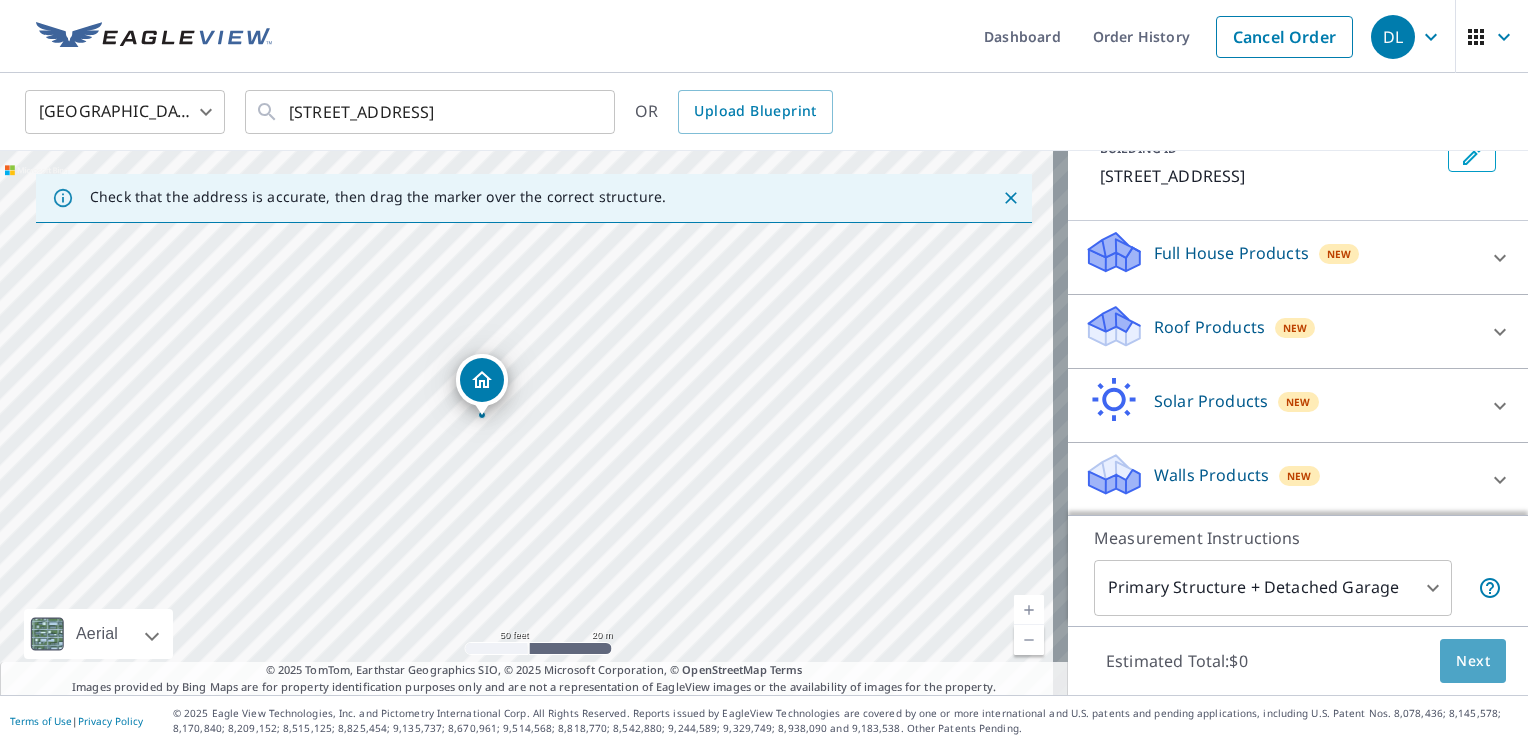 click on "Next" at bounding box center (1473, 661) 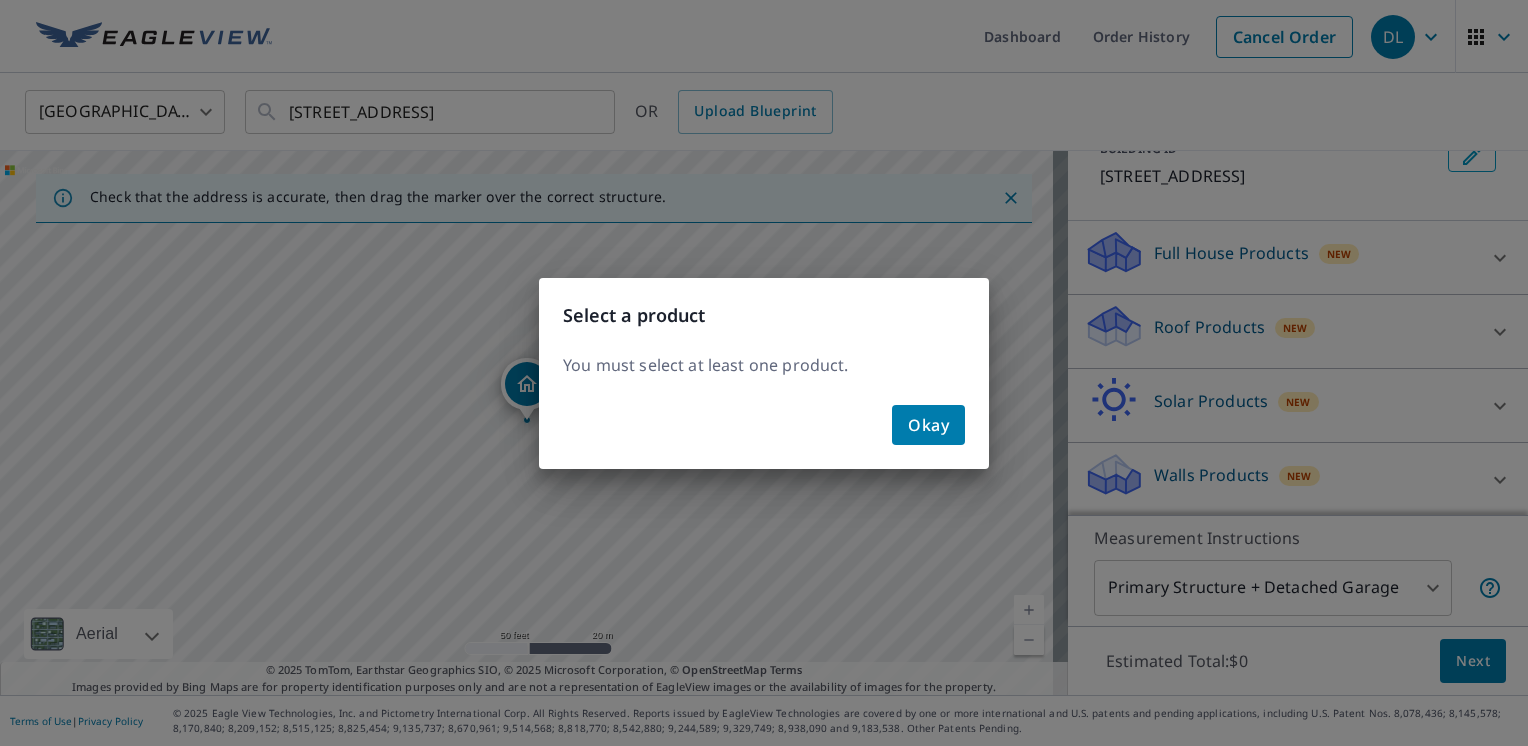click on "Okay" at bounding box center [928, 425] 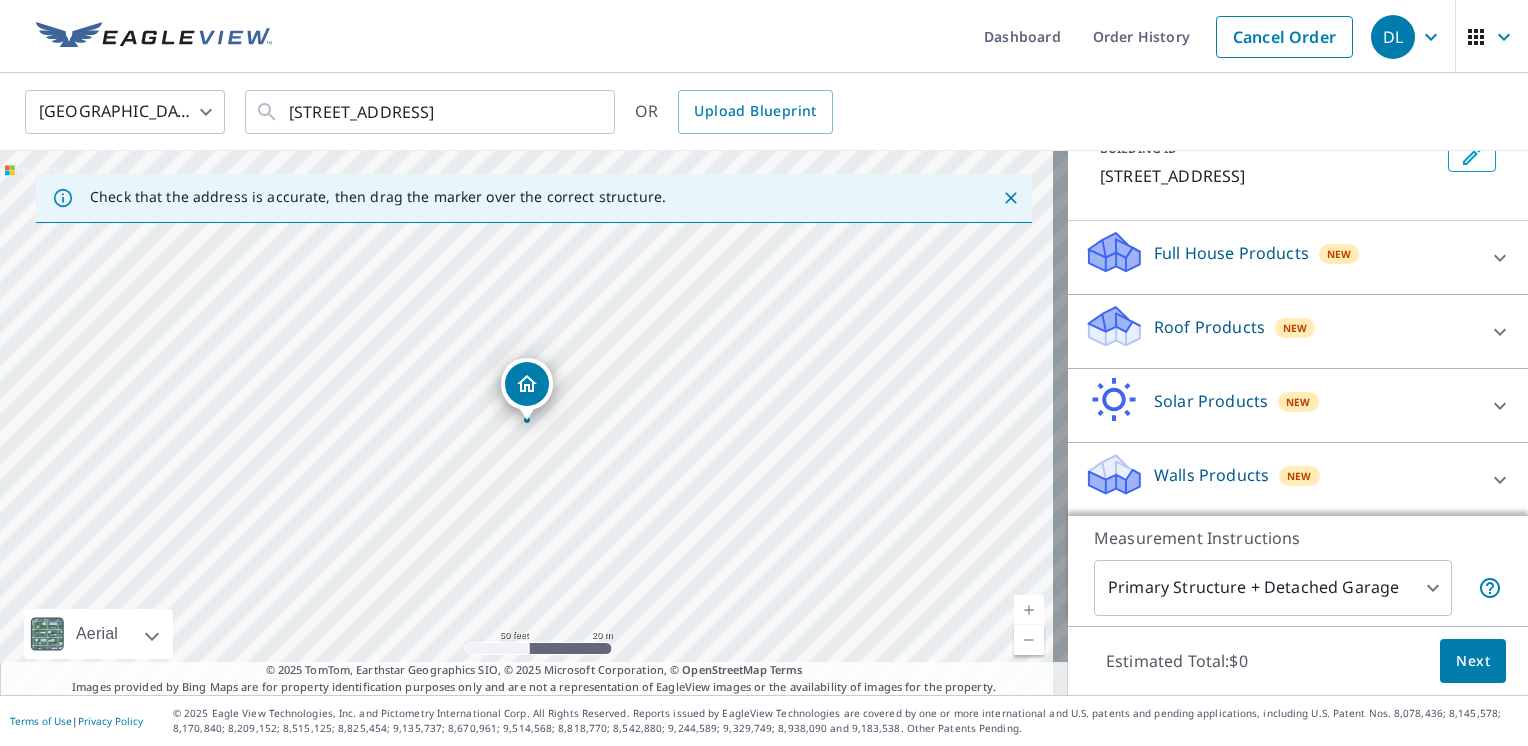 click on "Full House Products New" at bounding box center (1280, 257) 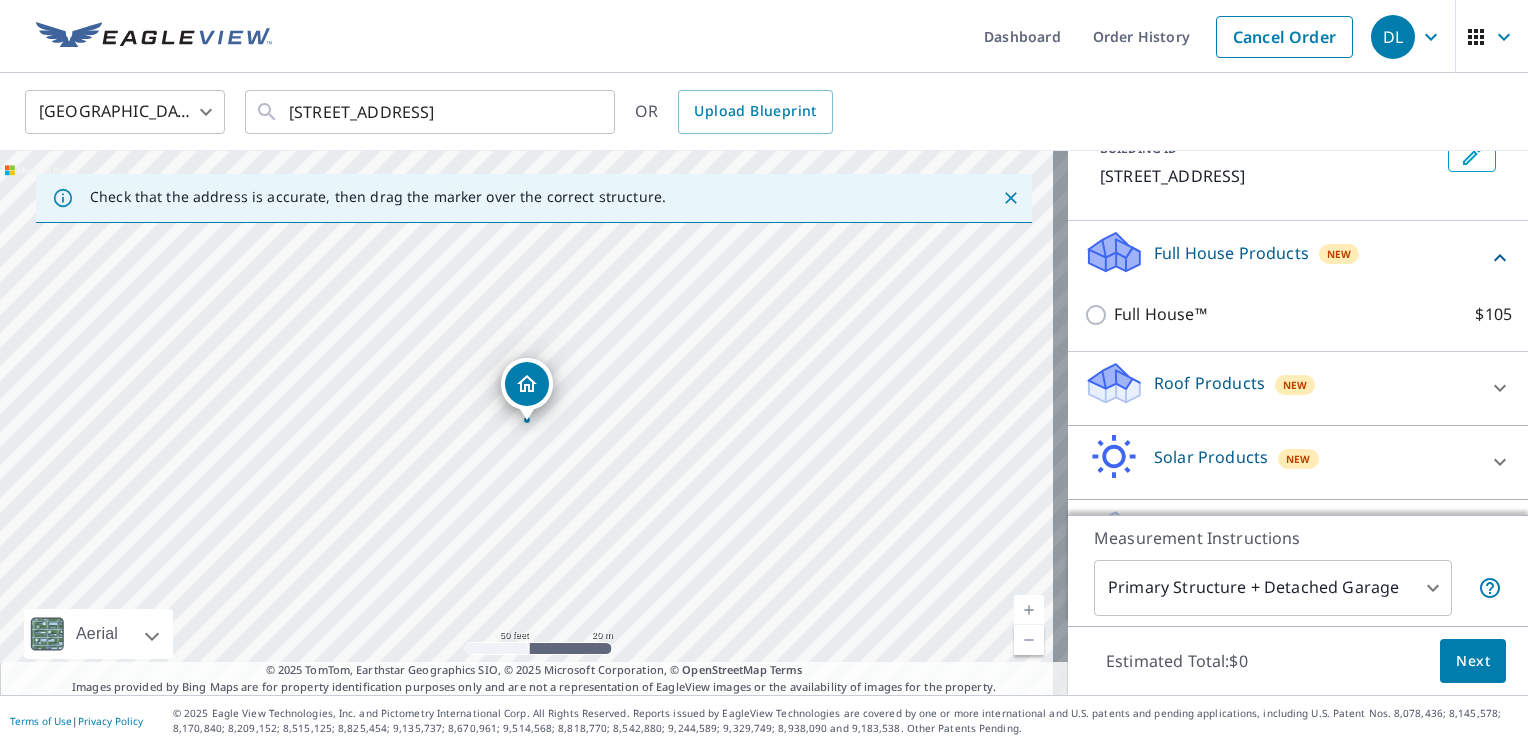 click on "Full House Products New" at bounding box center [1286, 257] 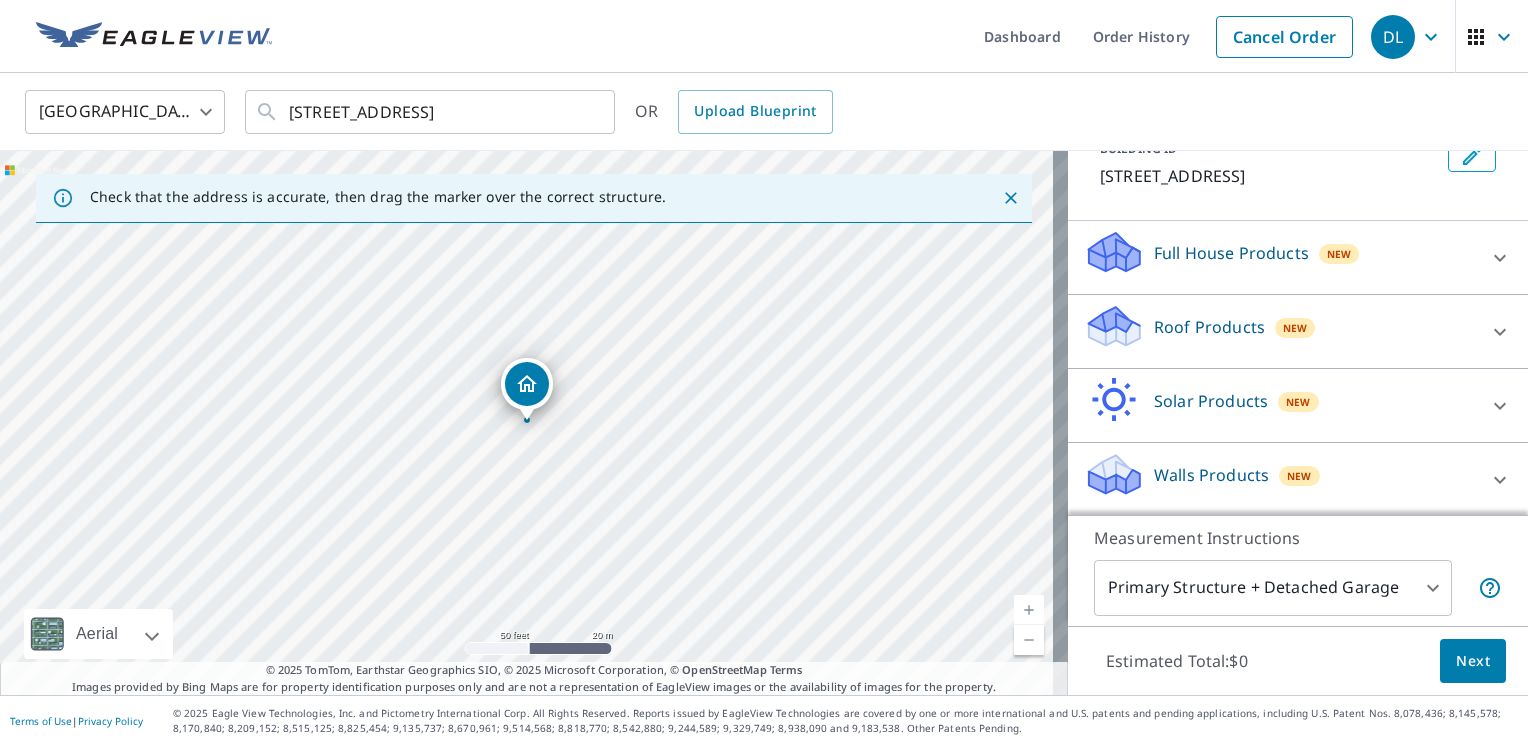 click on "Roof Products New" at bounding box center [1280, 331] 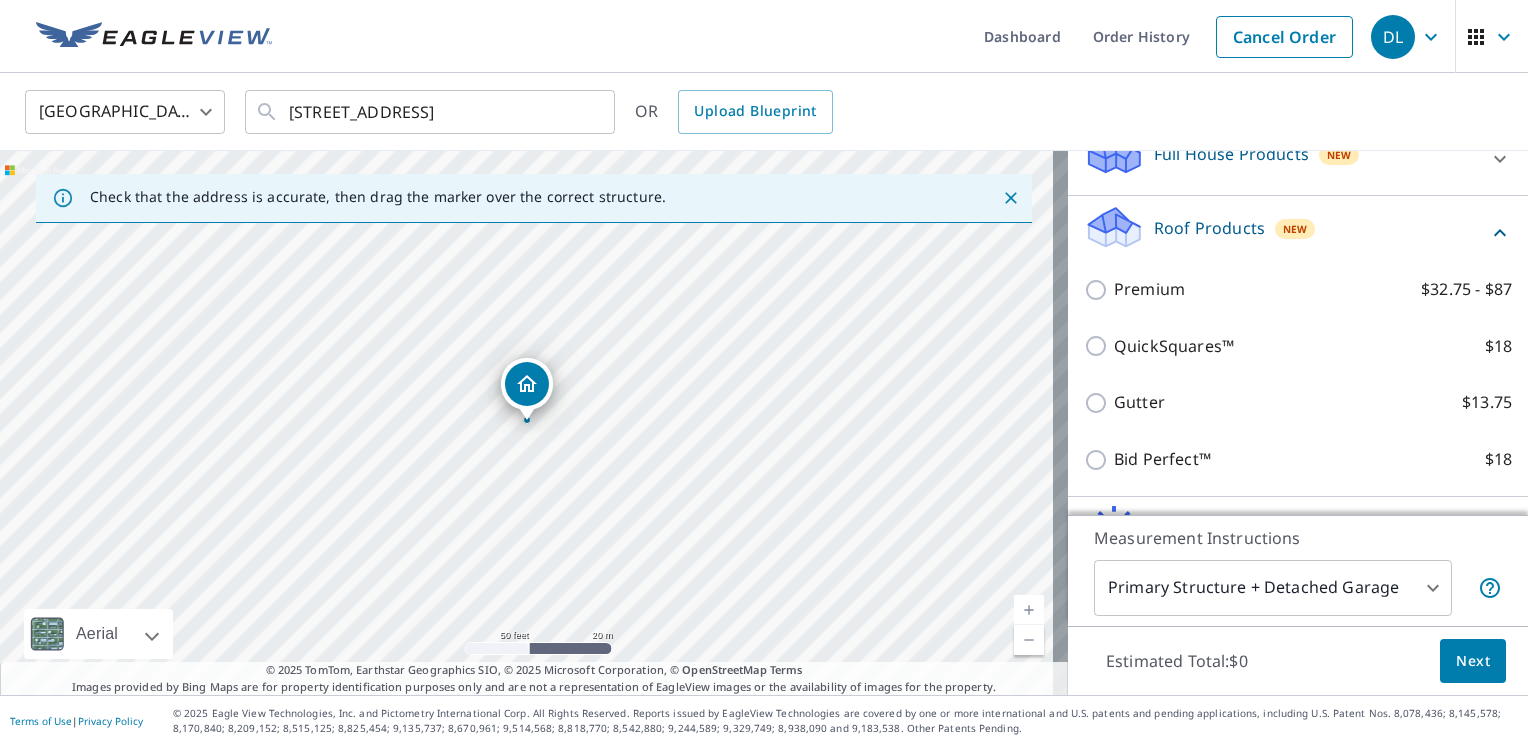 scroll, scrollTop: 236, scrollLeft: 0, axis: vertical 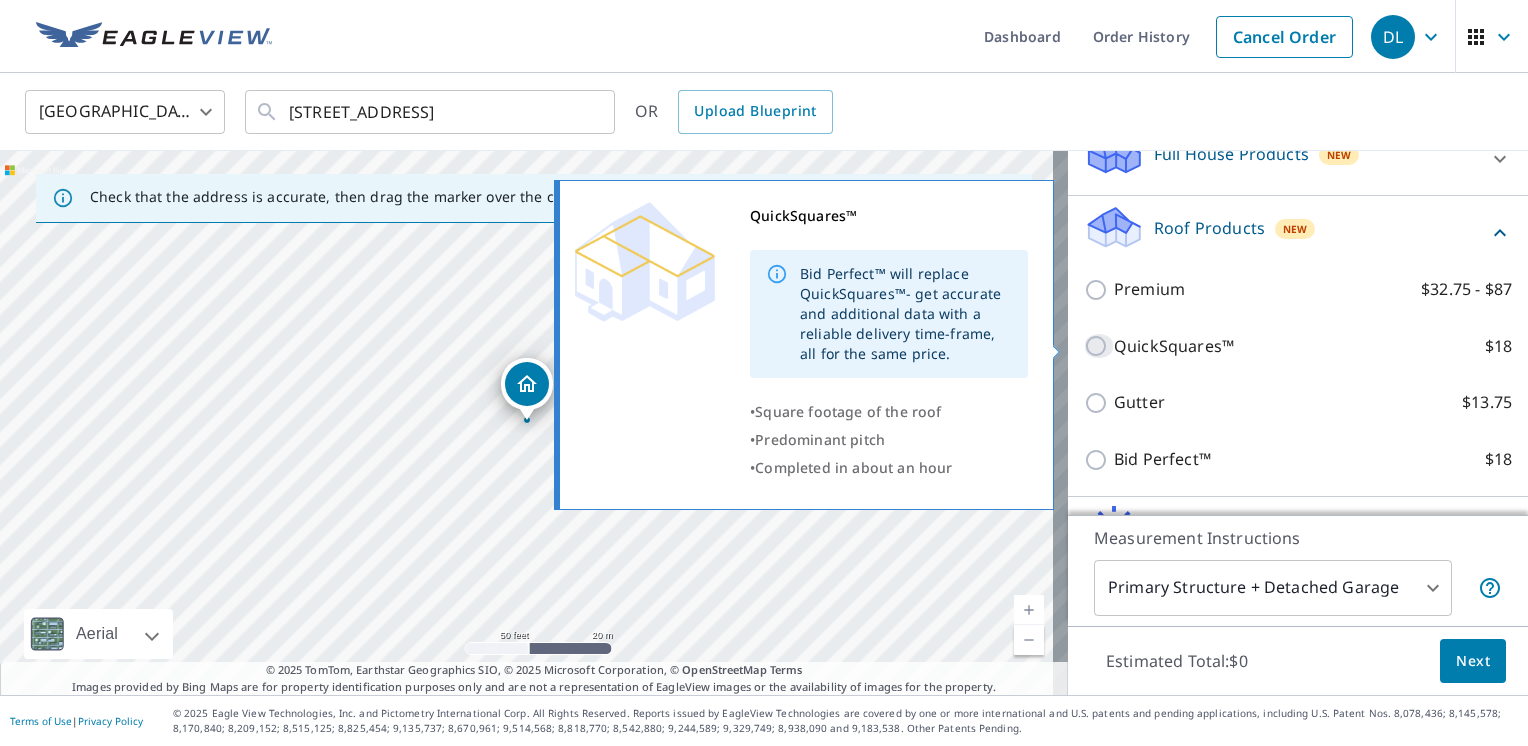 click on "QuickSquares™ $18" at bounding box center [1099, 346] 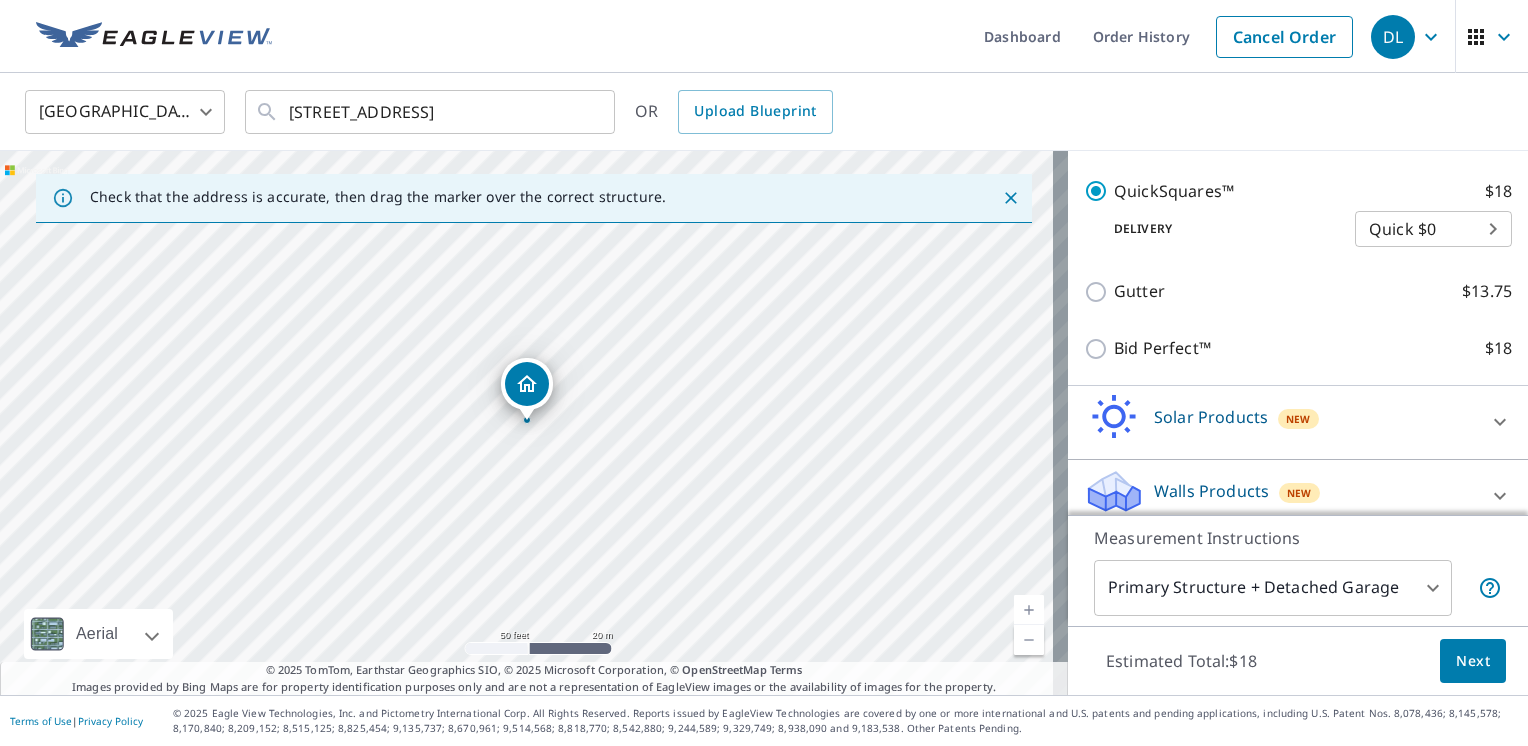 scroll, scrollTop: 428, scrollLeft: 0, axis: vertical 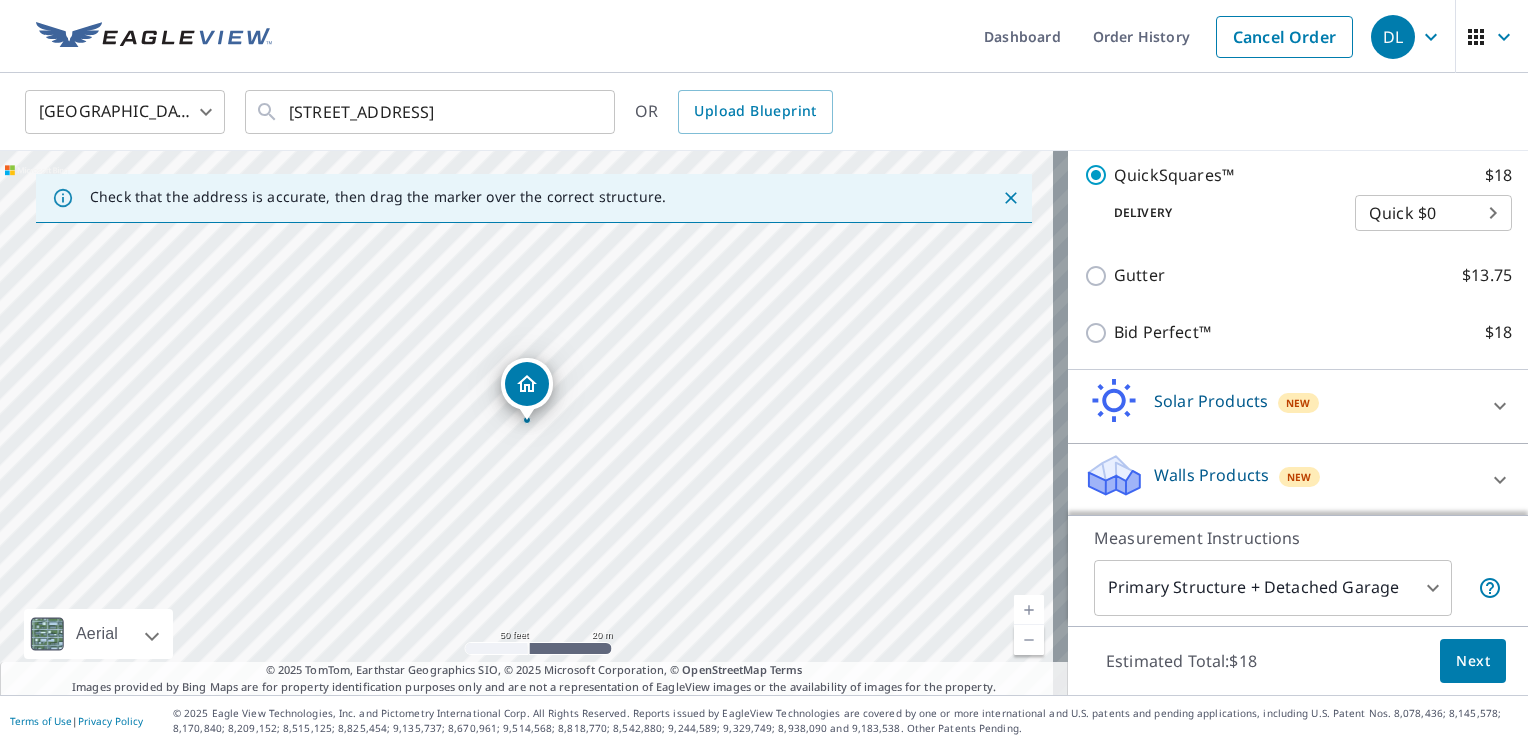 click on "Next" at bounding box center (1473, 661) 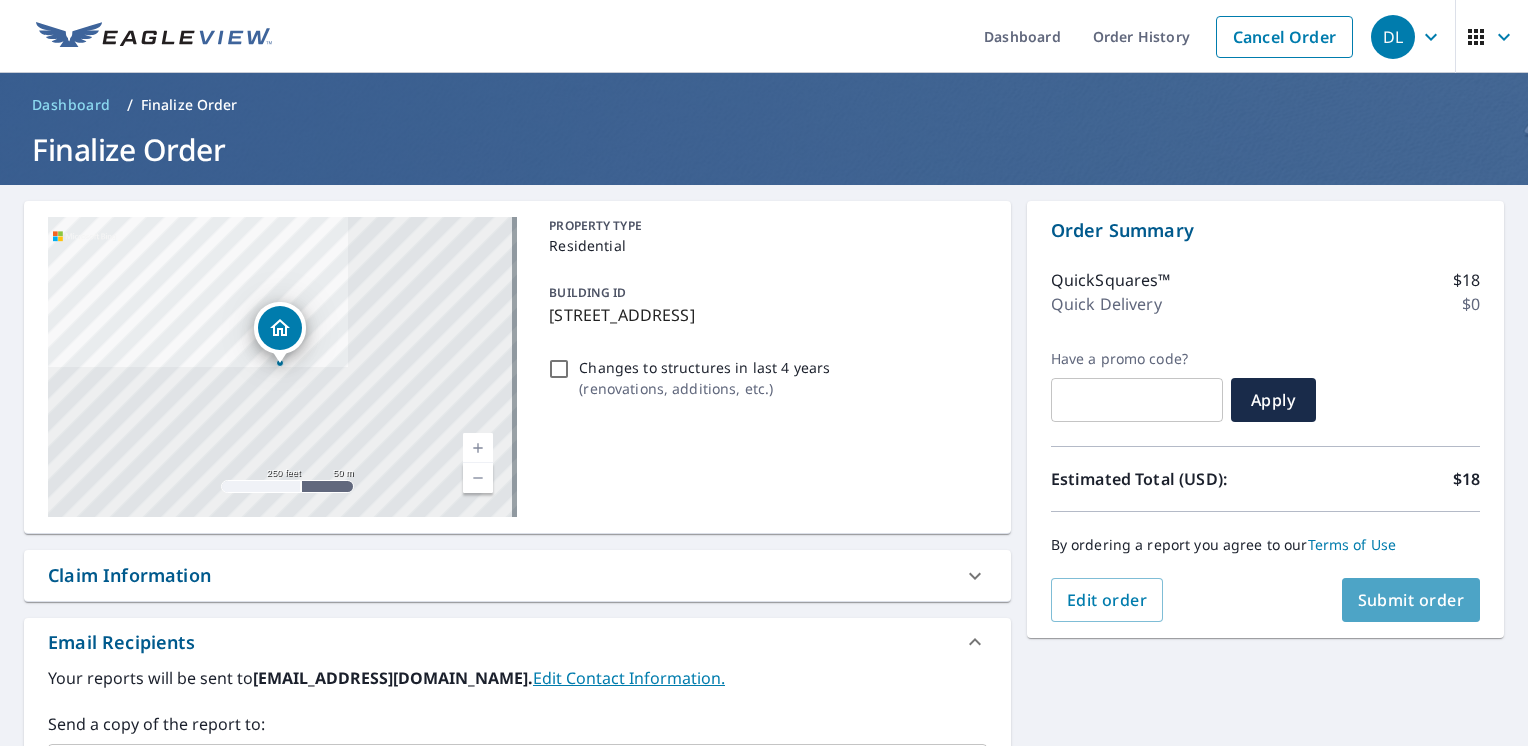 click on "Submit order" at bounding box center [1411, 600] 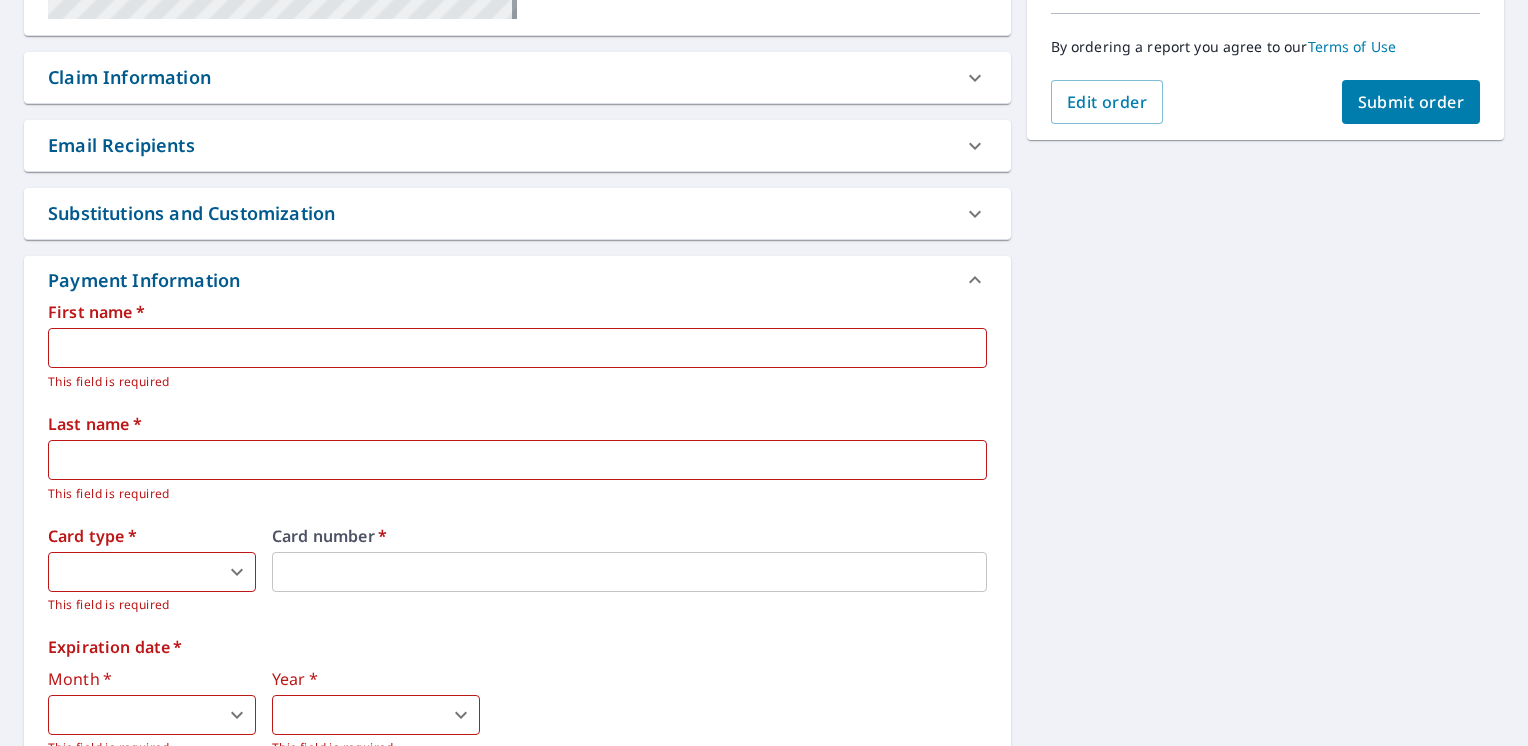 scroll, scrollTop: 499, scrollLeft: 0, axis: vertical 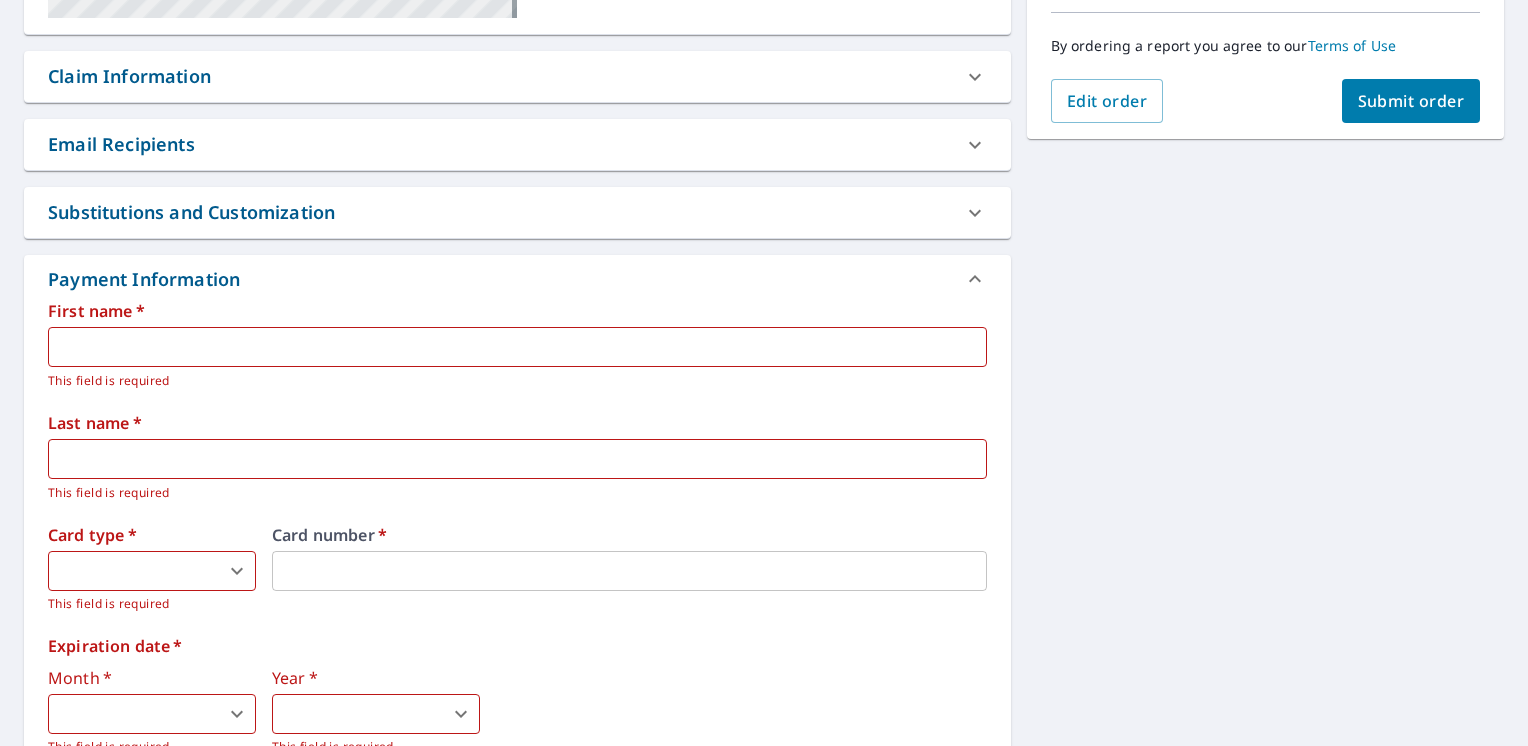 click at bounding box center [517, 347] 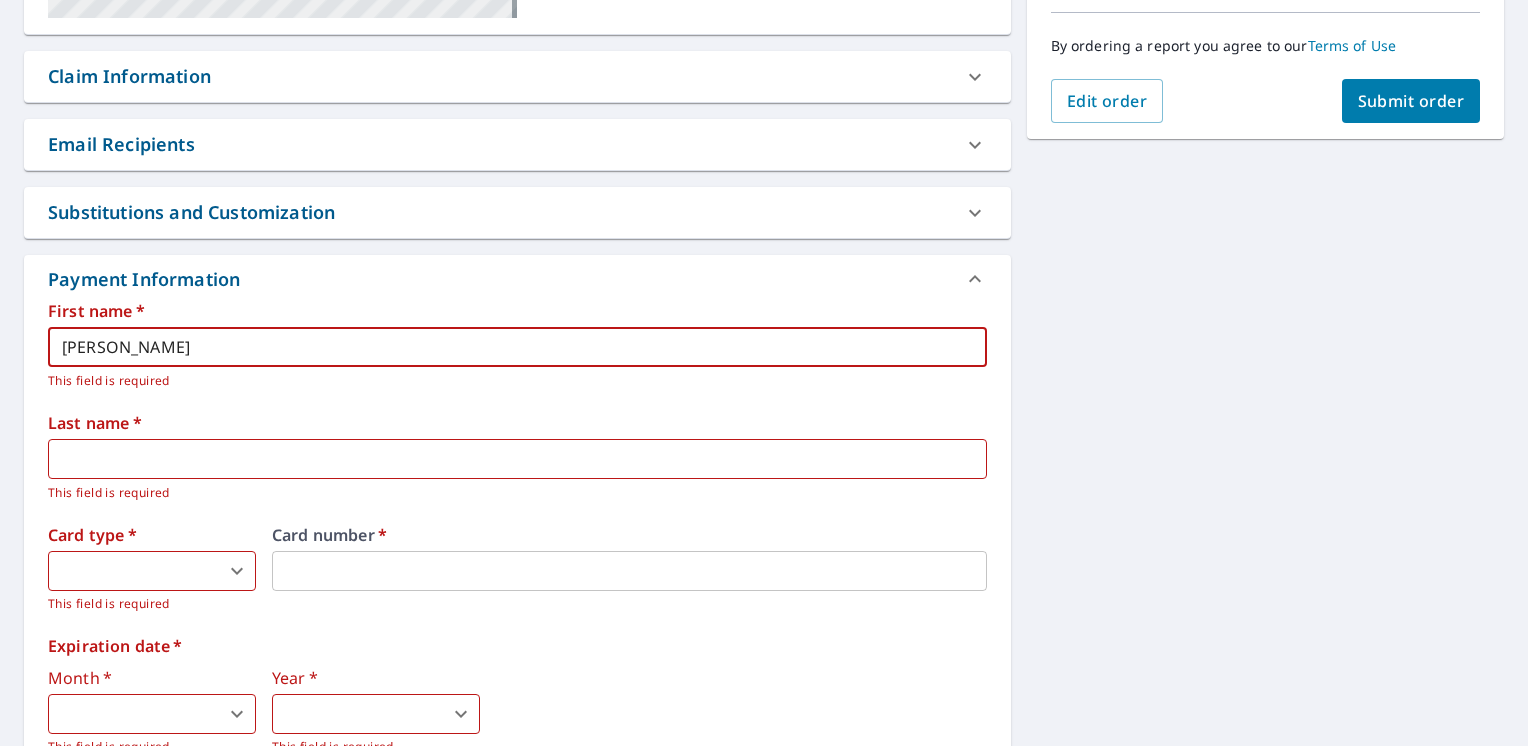 type on "David" 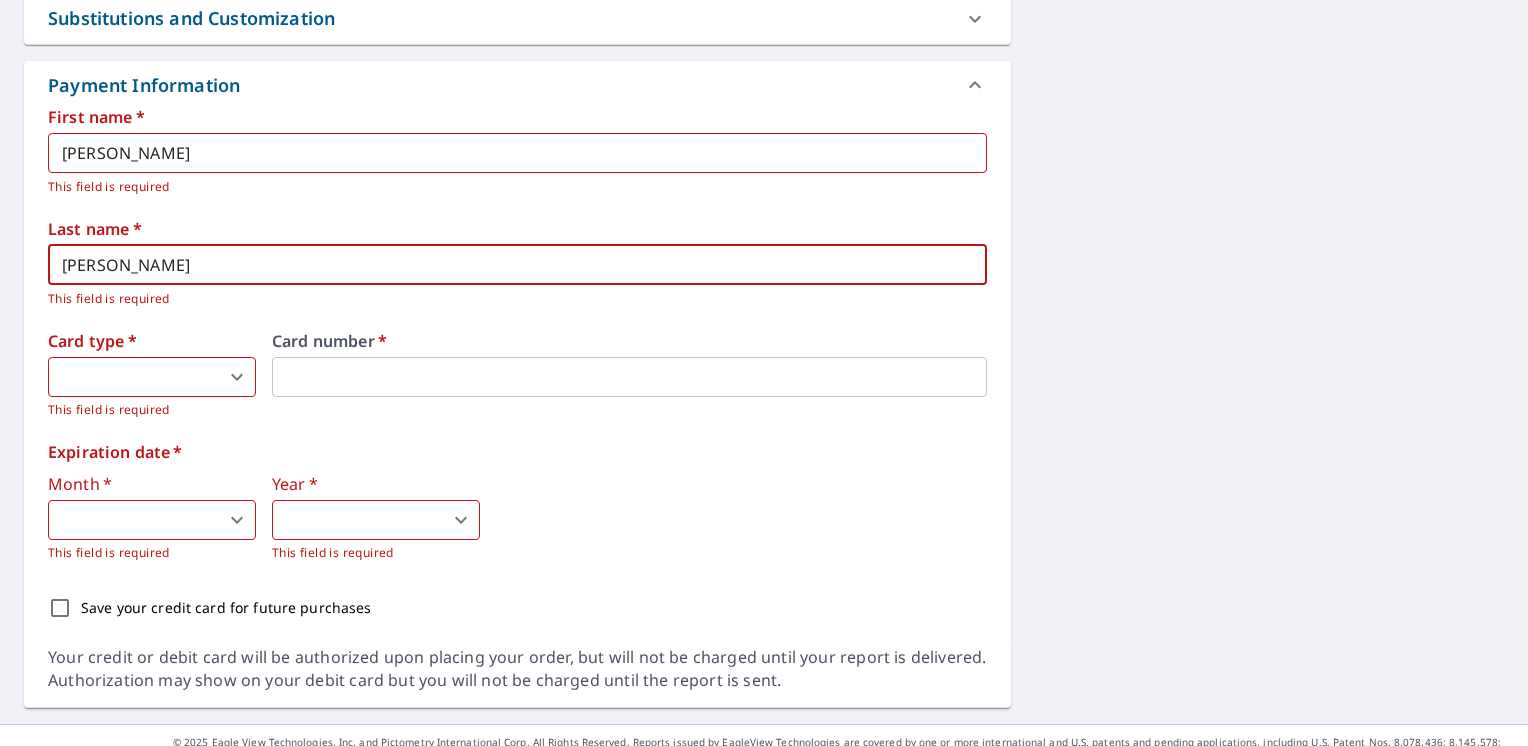 scroll, scrollTop: 694, scrollLeft: 0, axis: vertical 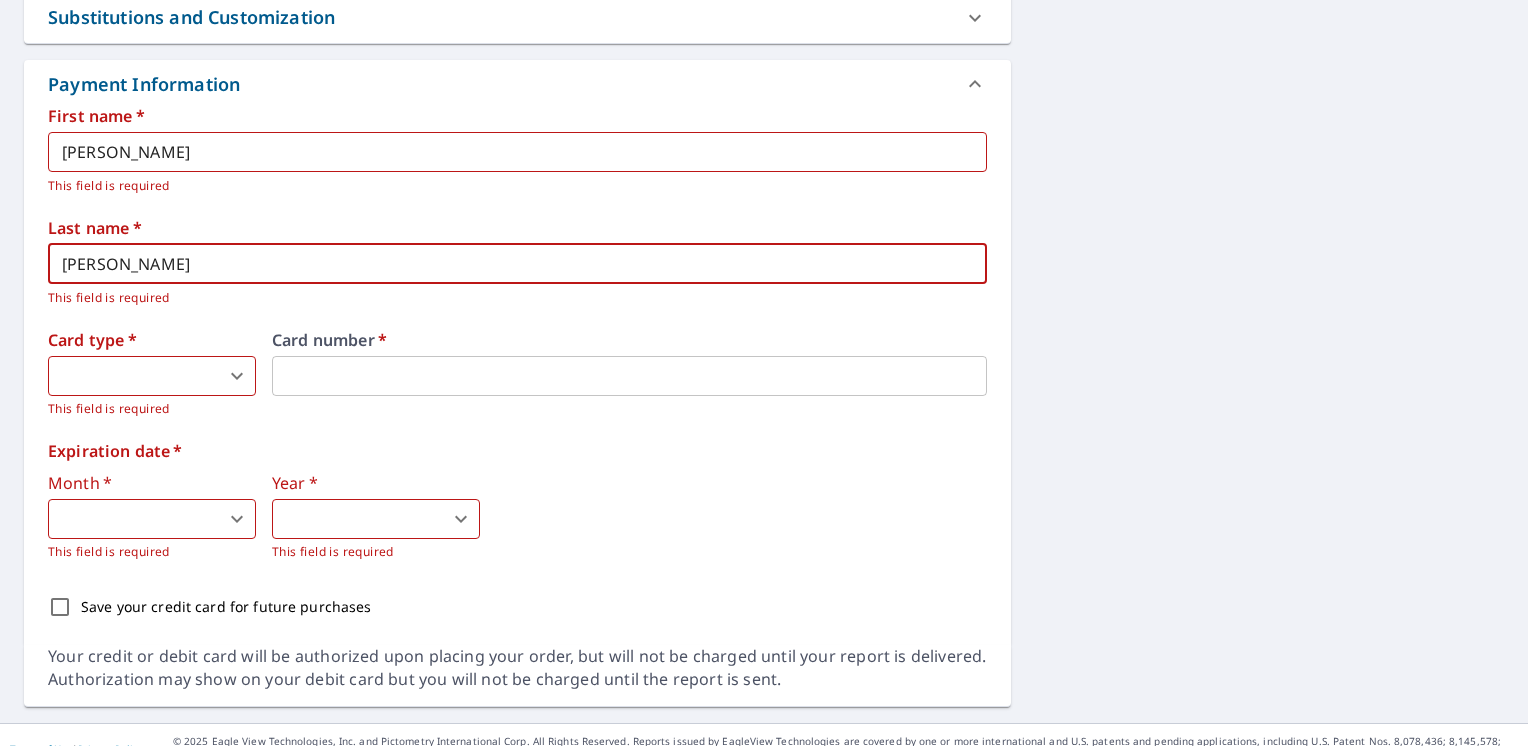 type on "Lewis" 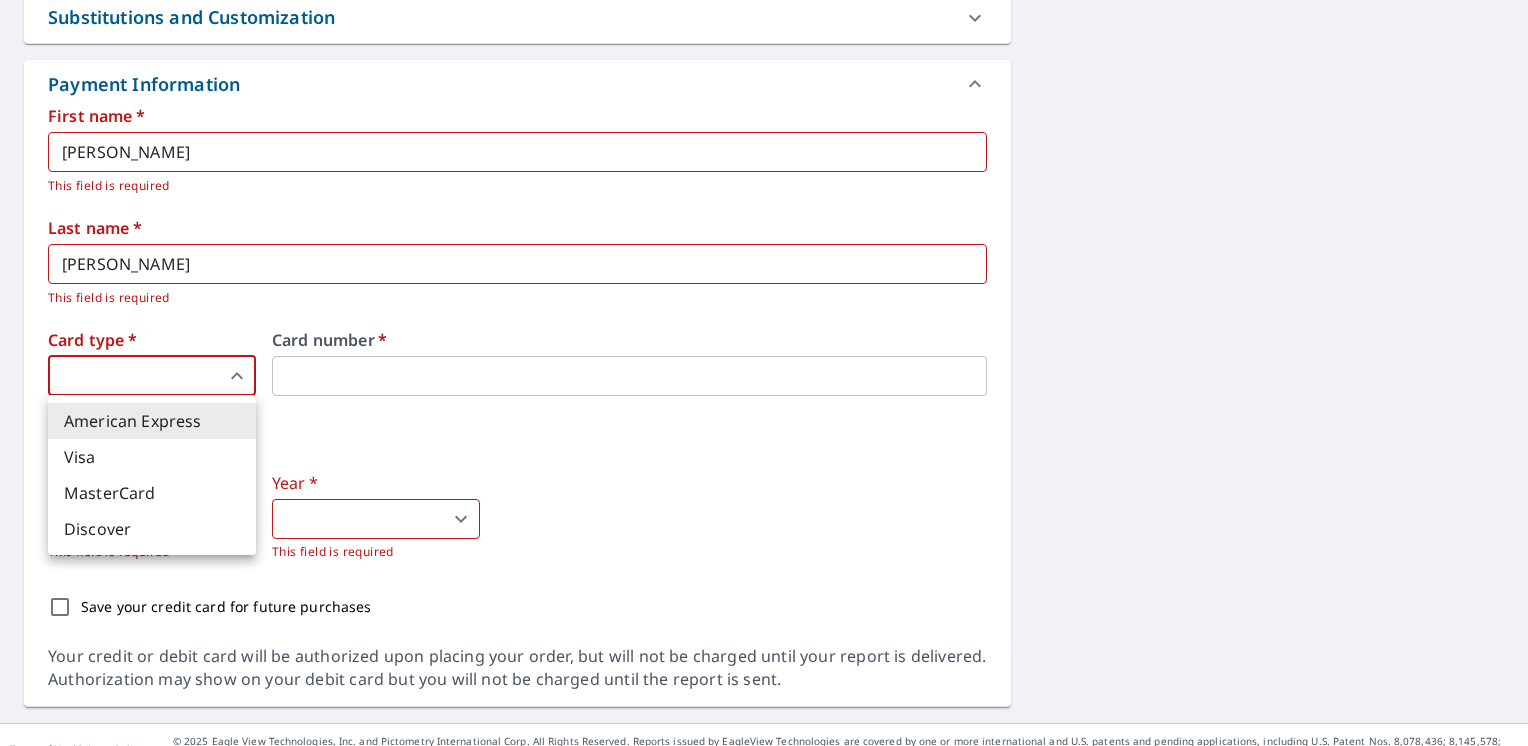 click on "Visa" at bounding box center [152, 457] 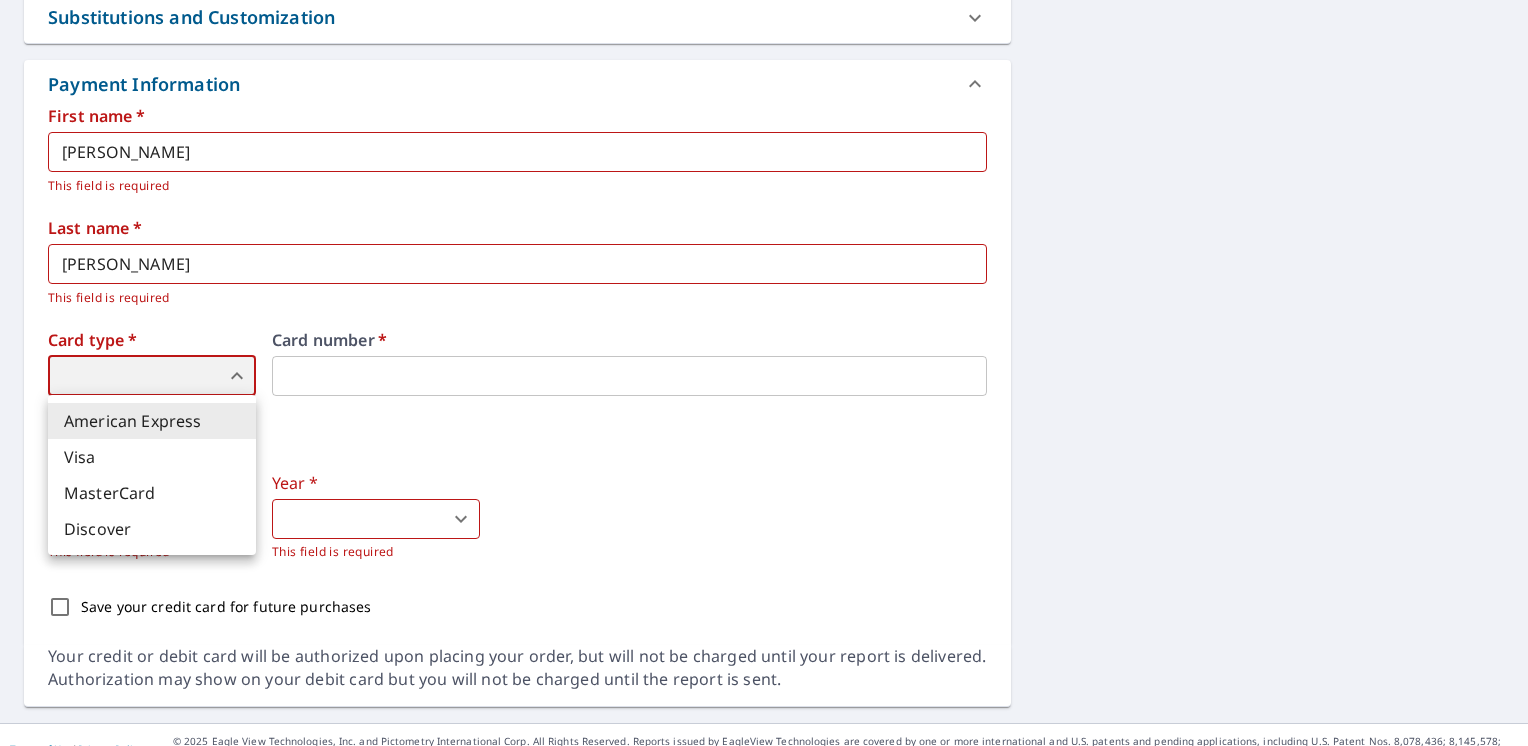 type on "2" 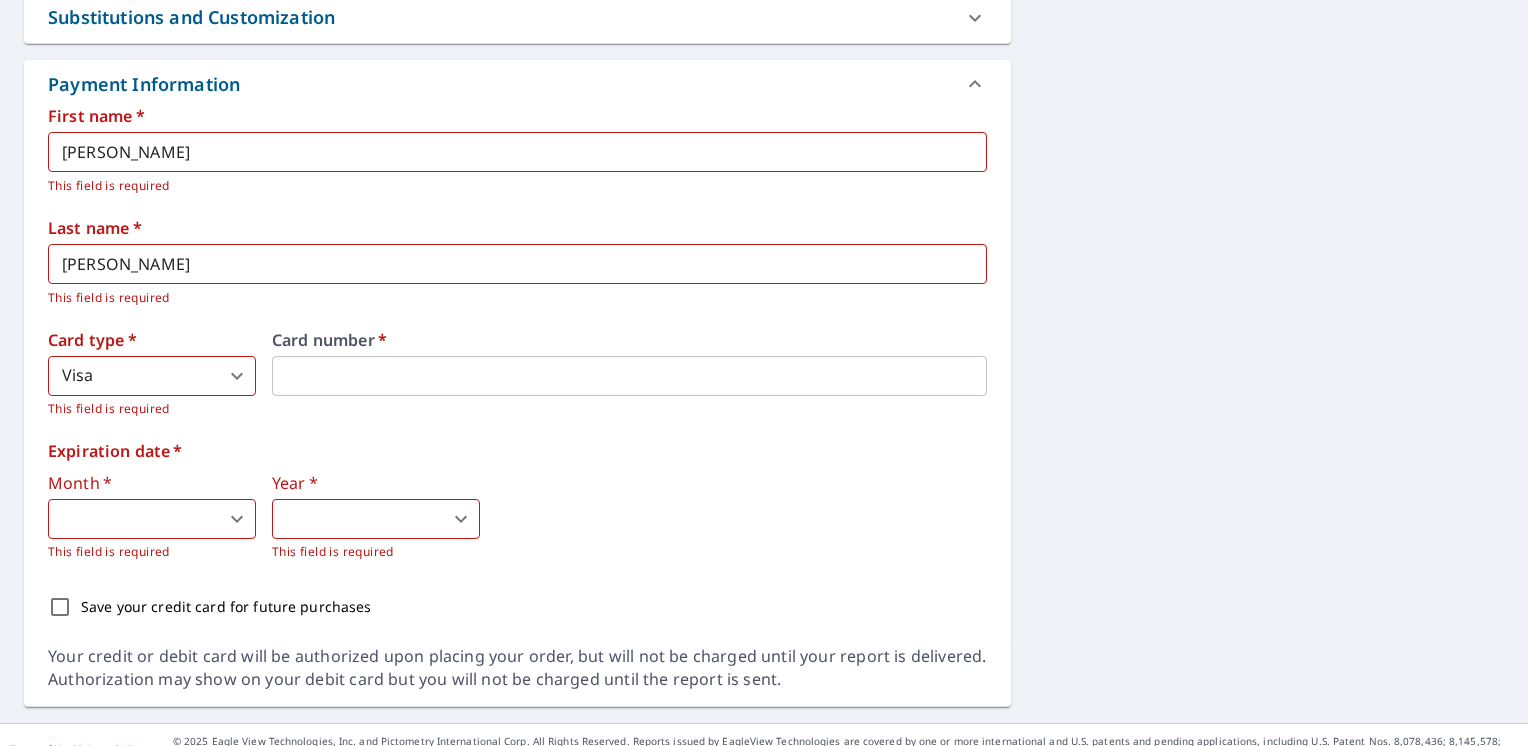 click on "DL DL
Dashboard Order History Cancel Order DL Dashboard / Finalize Order Finalize Order 115 N Main St Bath, NC 27808 Aerial Road A standard road map Aerial A detailed look from above Labels Labels 250 feet 50 m © 2025 TomTom, © Vexcel Imaging, © 2025 Microsoft Corporation,  © OpenStreetMap Terms PROPERTY TYPE Residential BUILDING ID 115 N Main St, Bath, NC, 27808 Changes to structures in last 4 years ( renovations, additions, etc. ) Claim Information Claim number ​ Claim information ​ PO number ​ Date of loss ​ Cat ID ​ Email Recipients Your reports will be sent to  empireroofingservice@yahoo.com.  Edit Contact Information. Send a copy of the report to: ​ Substitutions and Customization Additional Report Formats (Not available for all reports) DXF RXF XML Add-ons and custom cover page Property Owner Report Include custom cover page Payment Information First name   * David ​ This field is required Last name   * Lewis ​ This field is required Card type   * Visa 2 ​ Card number" at bounding box center [764, 373] 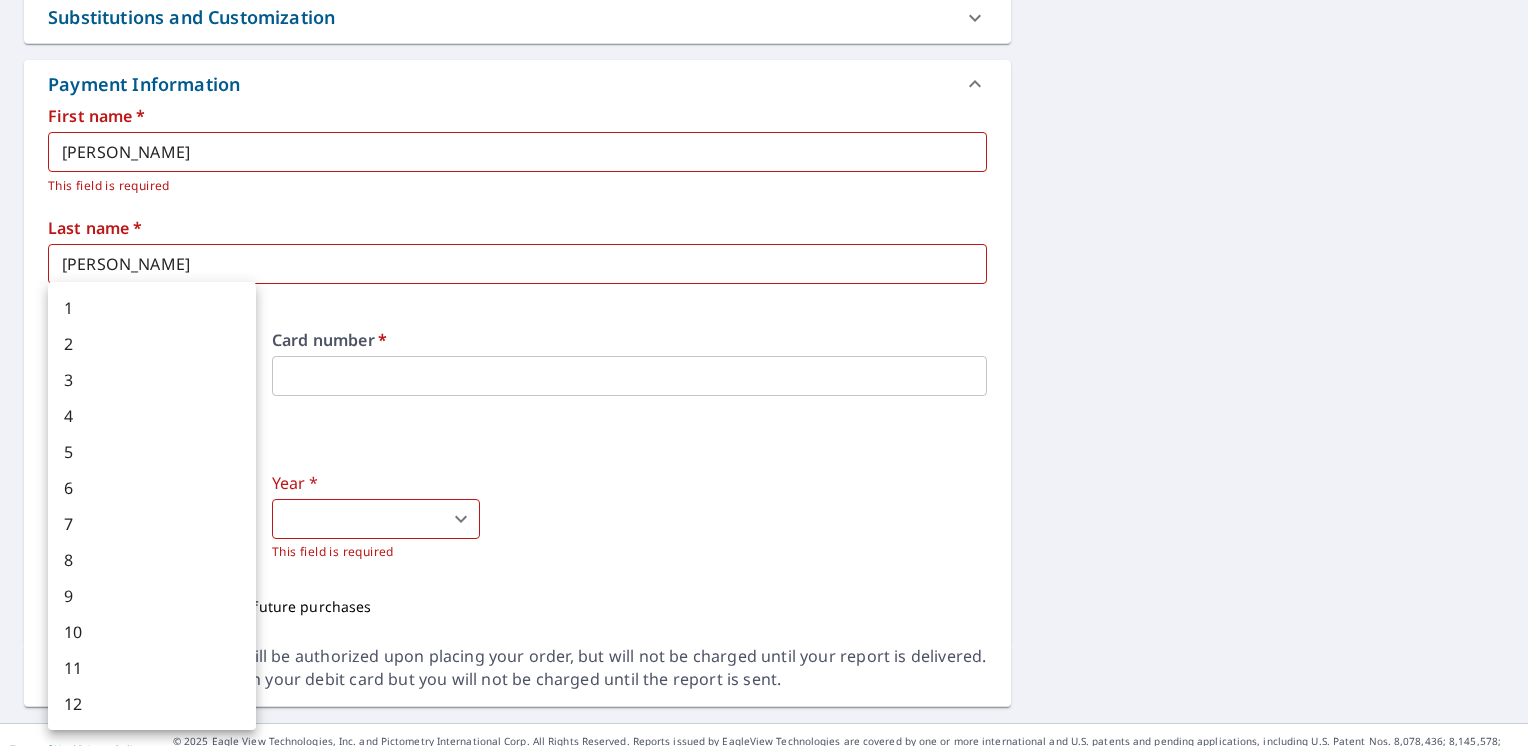 click on "1" at bounding box center [152, 308] 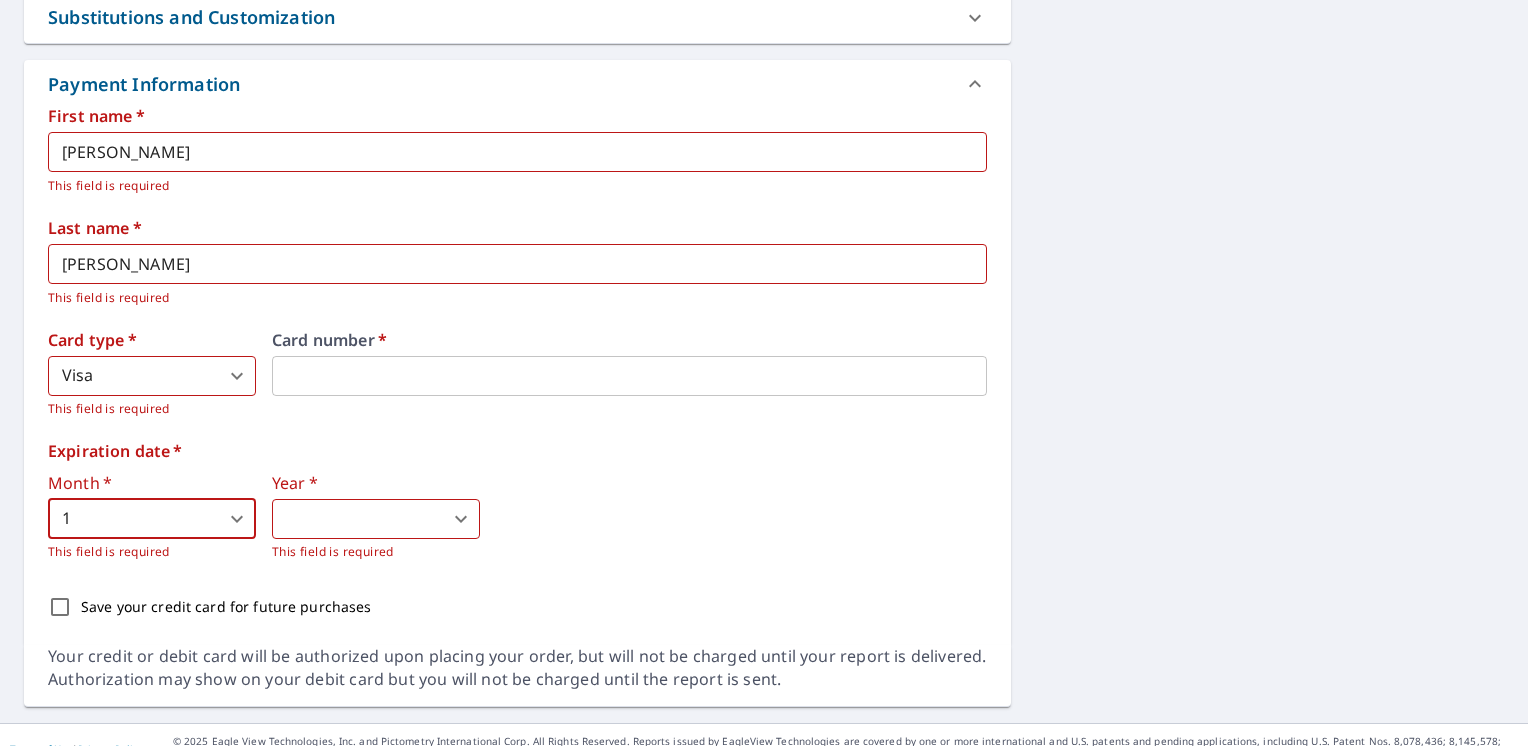click on "DL DL
Dashboard Order History Cancel Order DL Dashboard / Finalize Order Finalize Order 115 N Main St Bath, NC 27808 Aerial Road A standard road map Aerial A detailed look from above Labels Labels 250 feet 50 m © 2025 TomTom, © Vexcel Imaging, © 2025 Microsoft Corporation,  © OpenStreetMap Terms PROPERTY TYPE Residential BUILDING ID 115 N Main St, Bath, NC, 27808 Changes to structures in last 4 years ( renovations, additions, etc. ) Claim Information Claim number ​ Claim information ​ PO number ​ Date of loss ​ Cat ID ​ Email Recipients Your reports will be sent to  empireroofingservice@yahoo.com.  Edit Contact Information. Send a copy of the report to: ​ Substitutions and Customization Additional Report Formats (Not available for all reports) DXF RXF XML Add-ons and custom cover page Property Owner Report Include custom cover page Payment Information First name   * David ​ This field is required Last name   * Lewis ​ This field is required Card type   * Visa 2 ​ Card number" at bounding box center (764, 373) 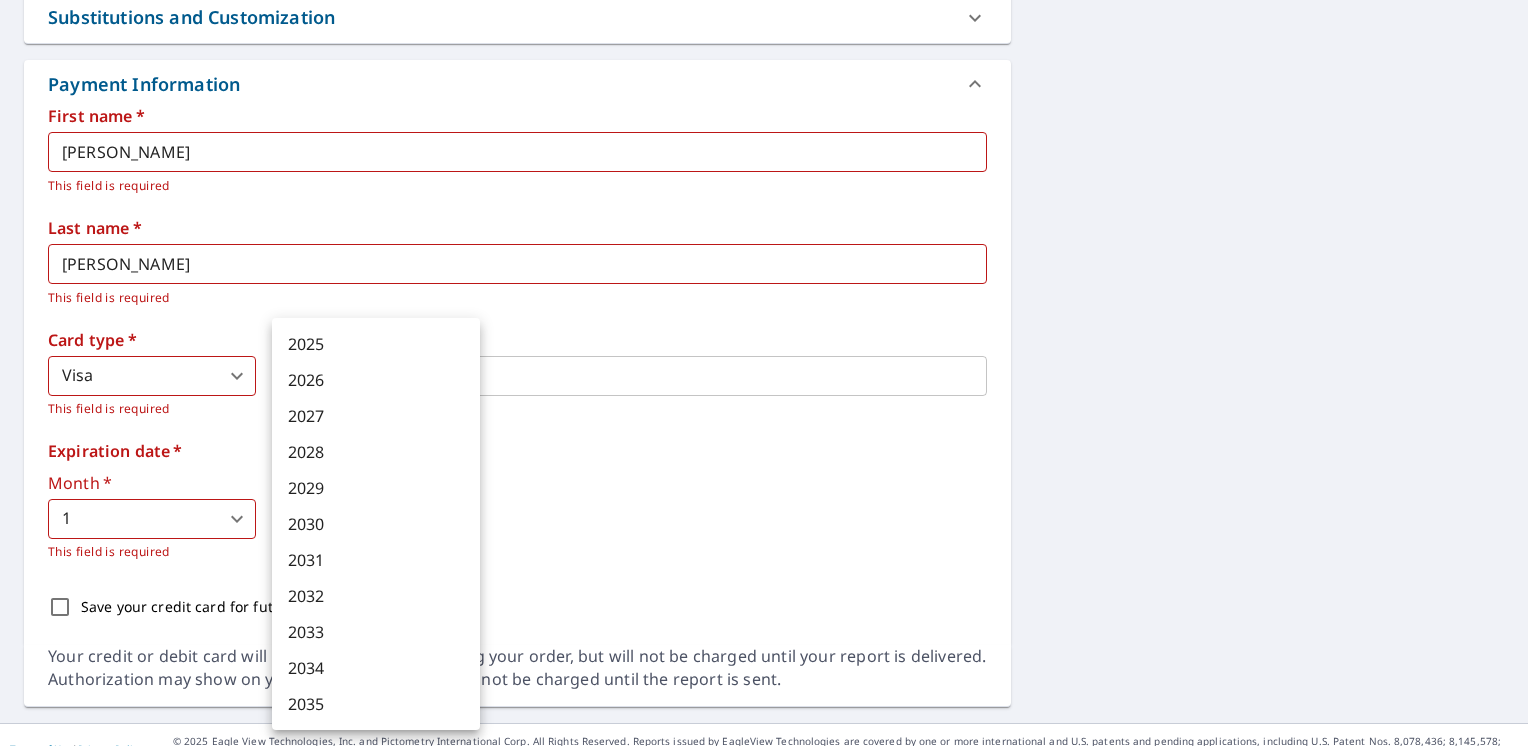 click on "2027" at bounding box center (376, 416) 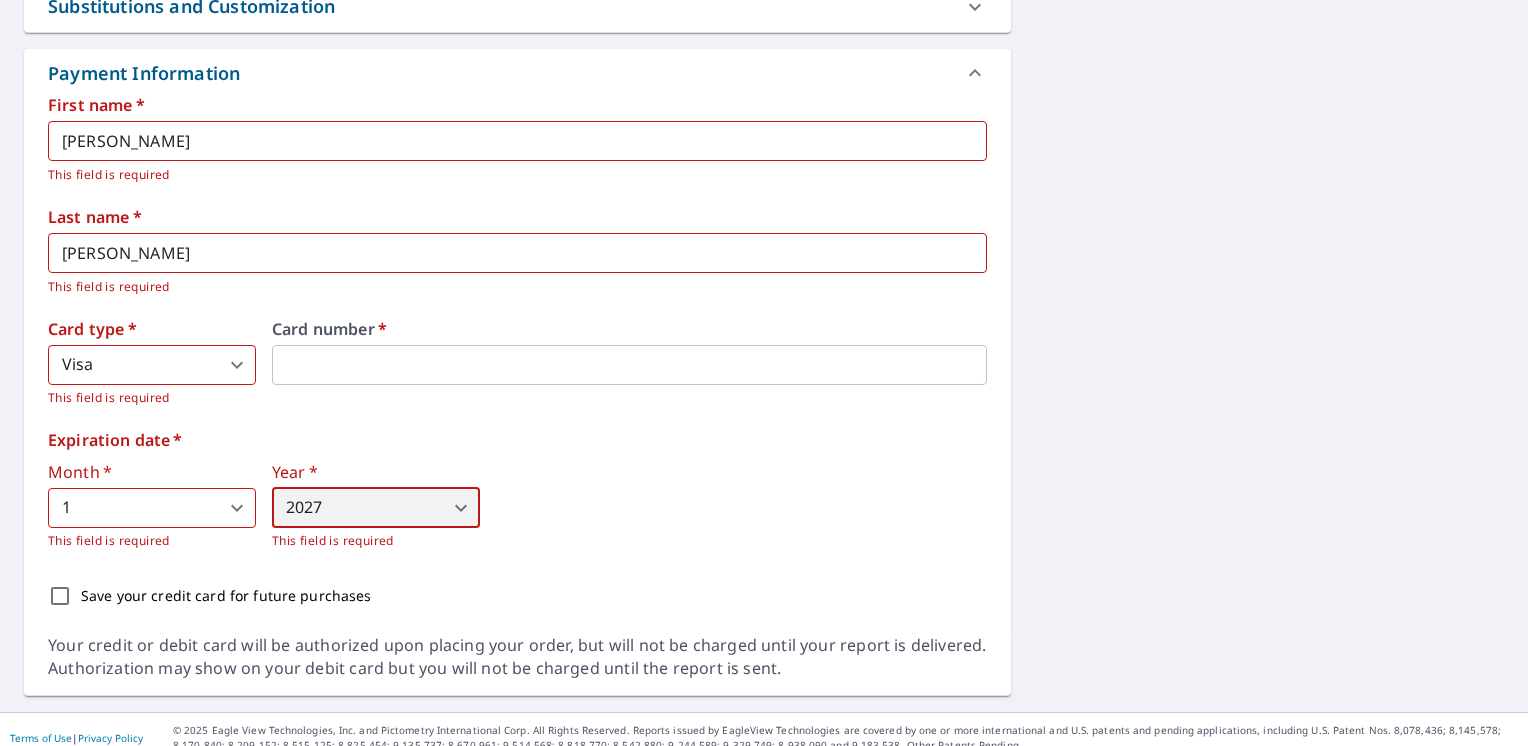 scroll, scrollTop: 720, scrollLeft: 0, axis: vertical 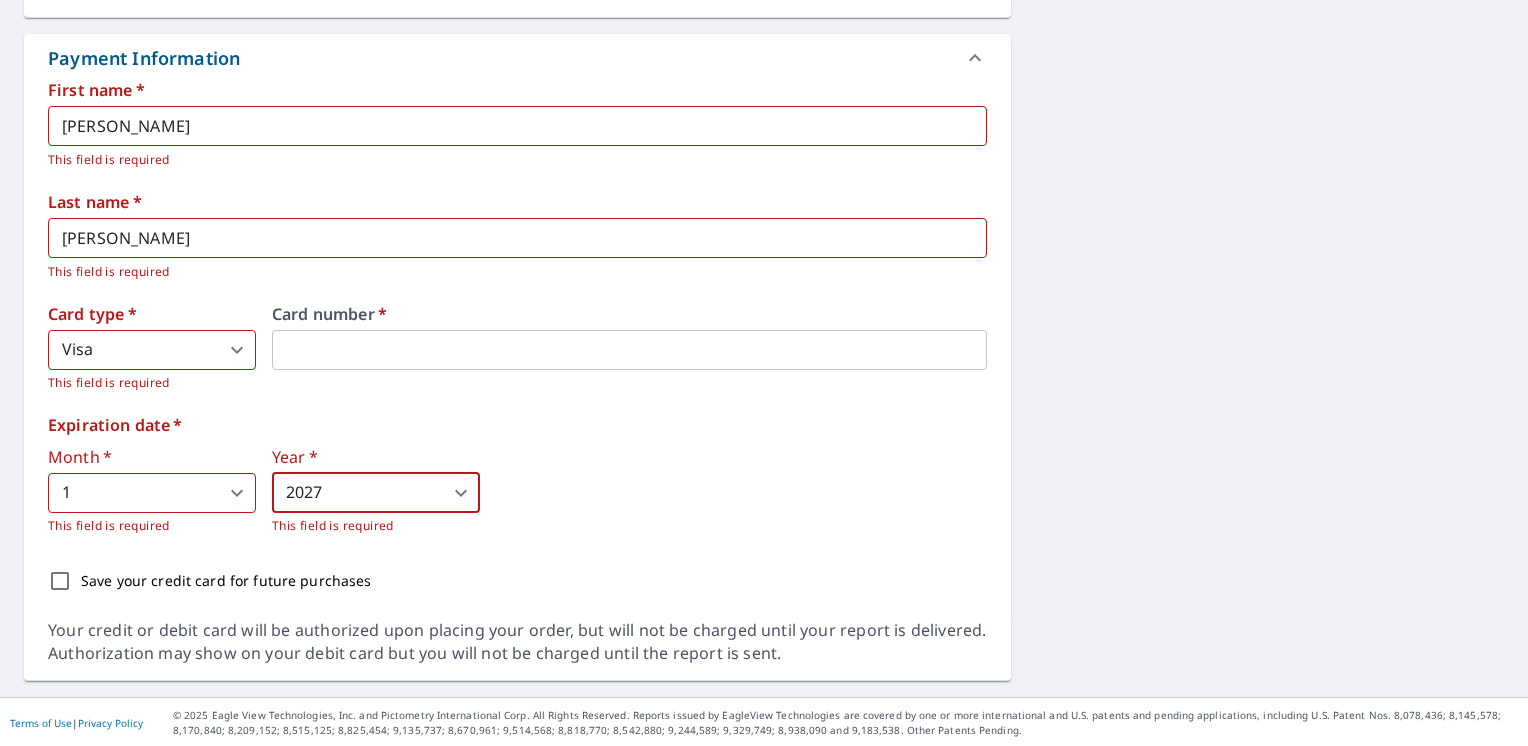 click on "Save your credit card for future purchases" at bounding box center (60, 581) 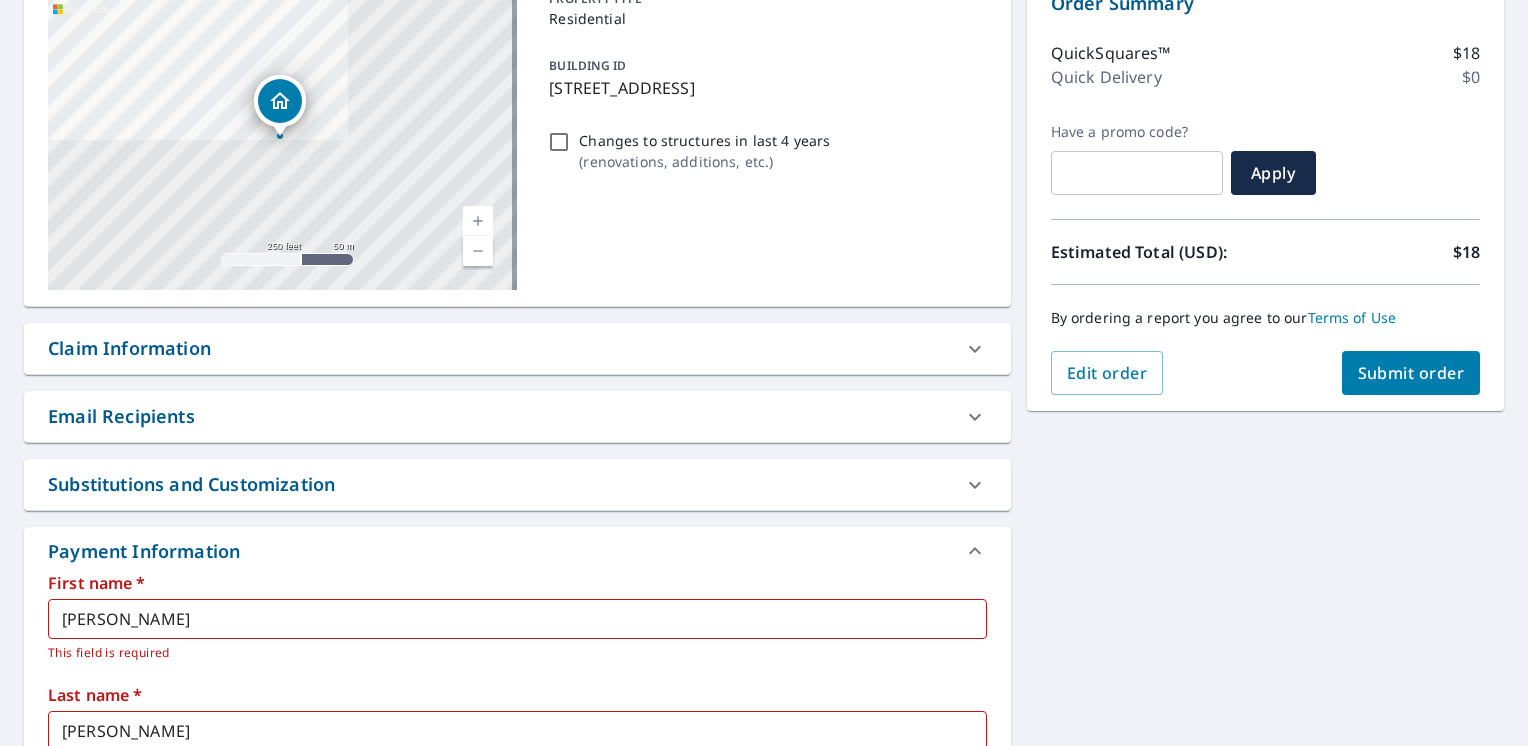 scroll, scrollTop: 225, scrollLeft: 0, axis: vertical 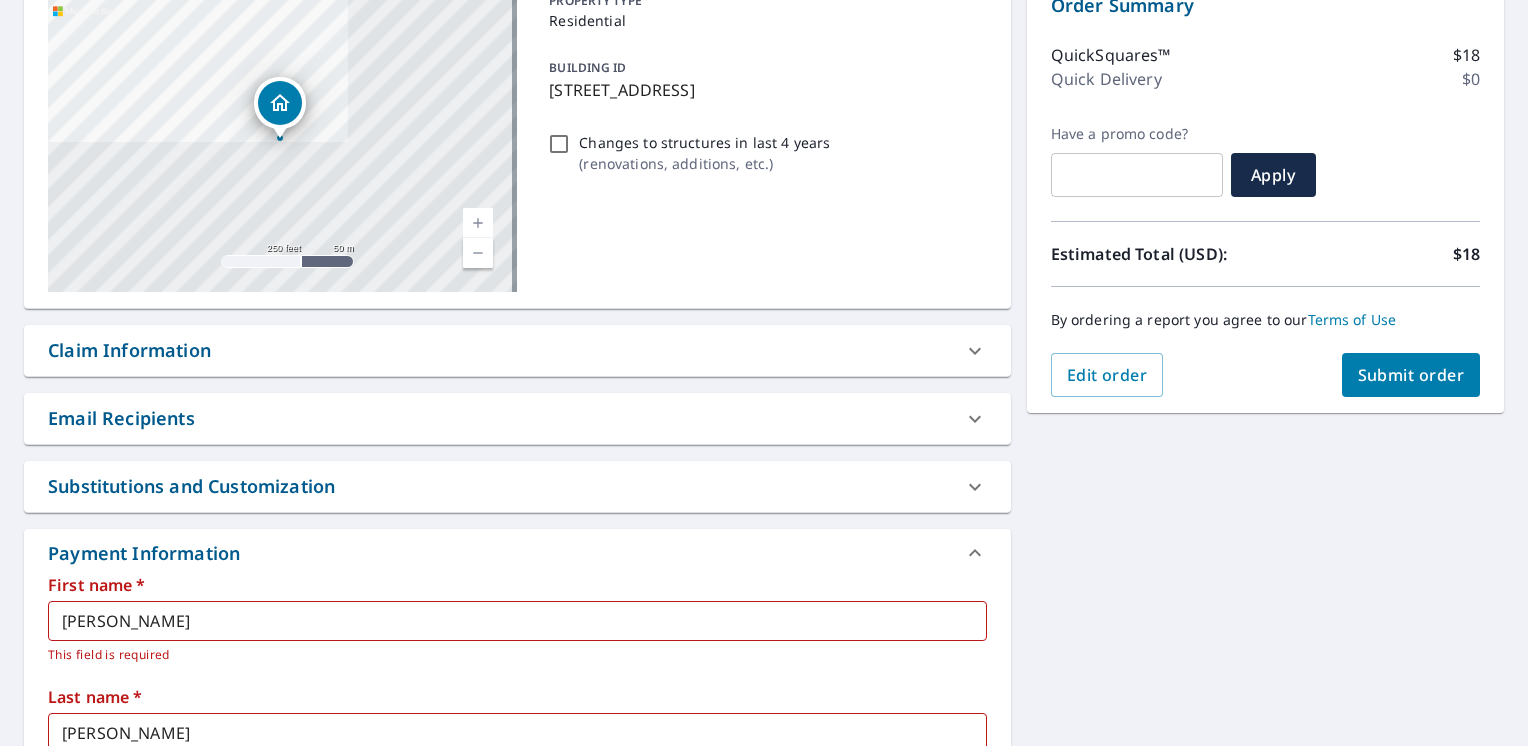 click on "Submit order" at bounding box center [1411, 375] 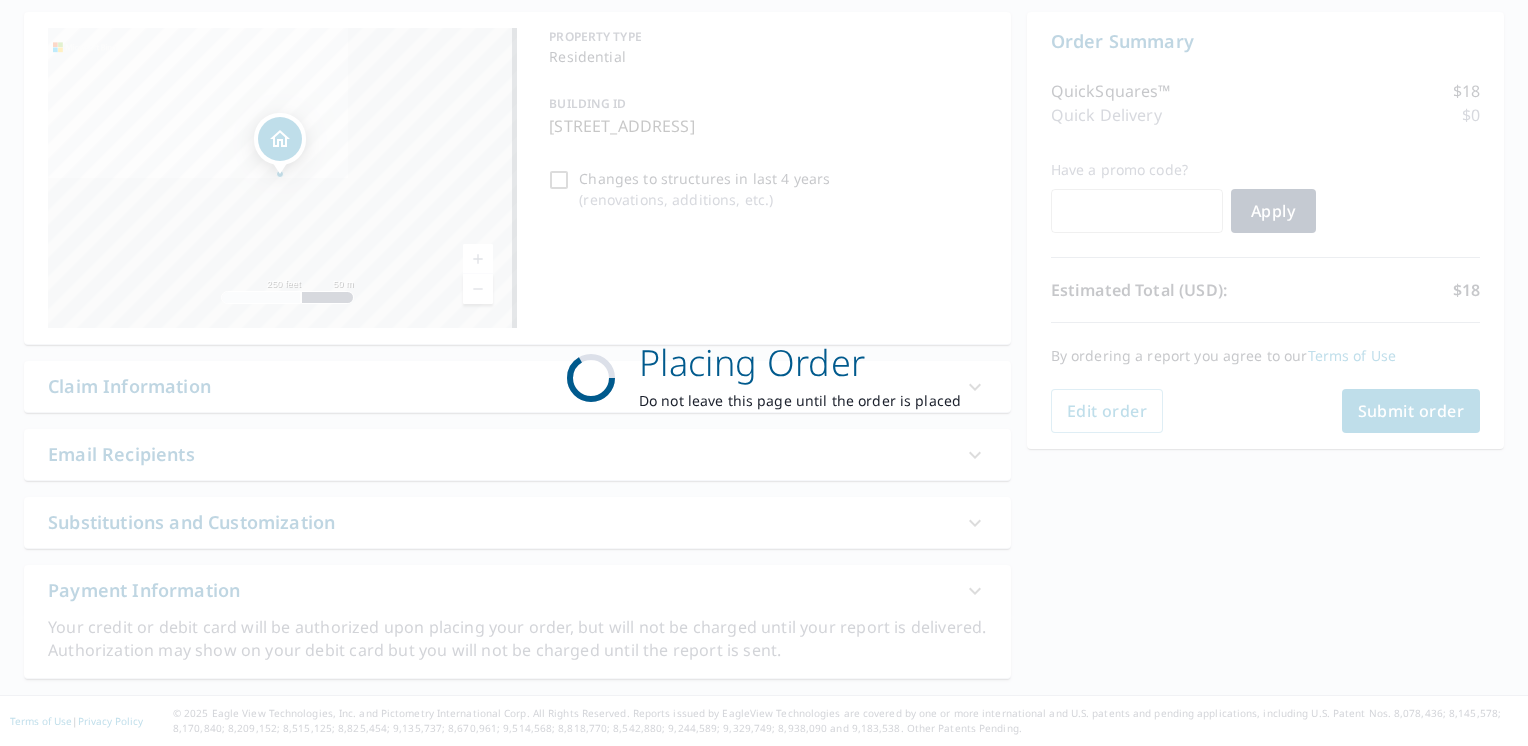 scroll, scrollTop: 187, scrollLeft: 0, axis: vertical 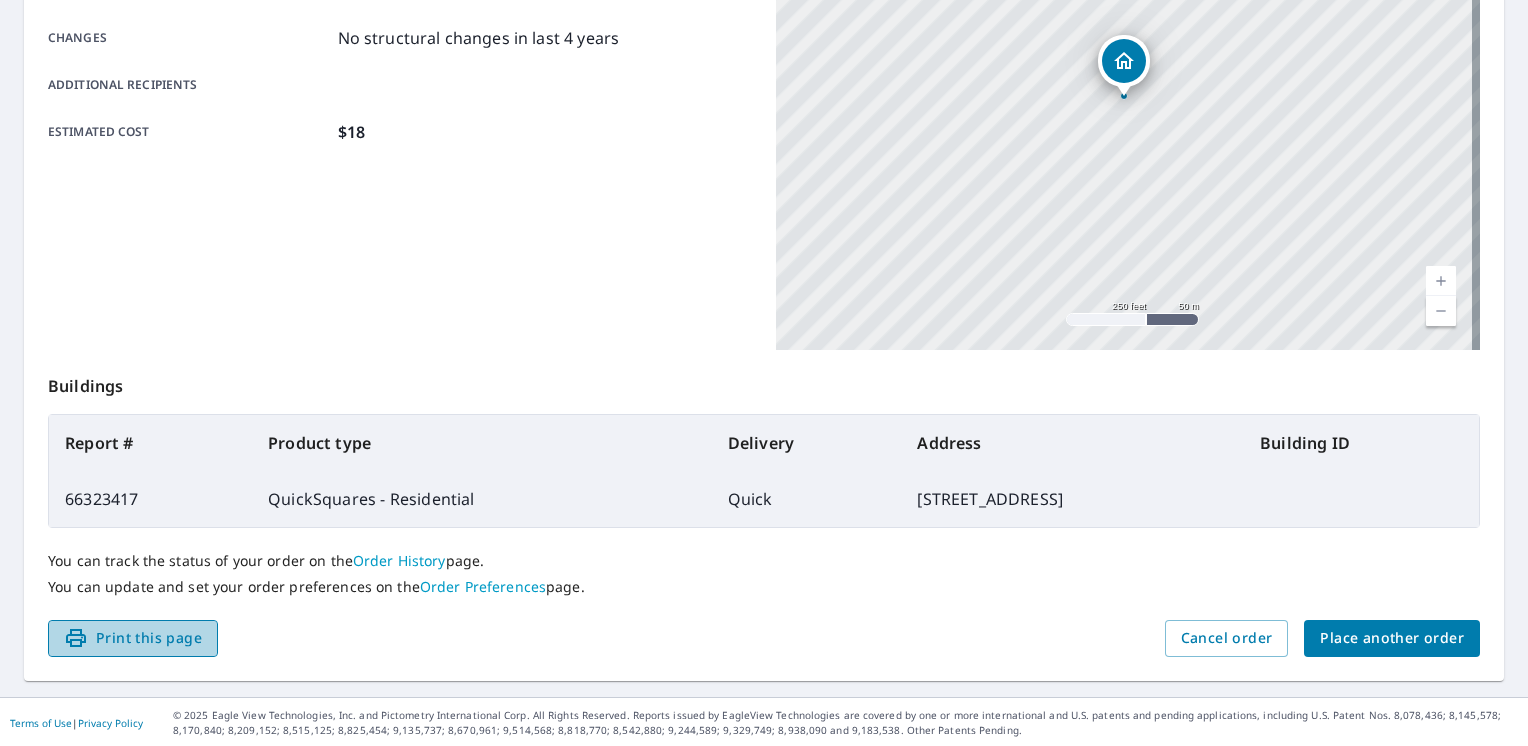 click on "Print this page" at bounding box center [133, 638] 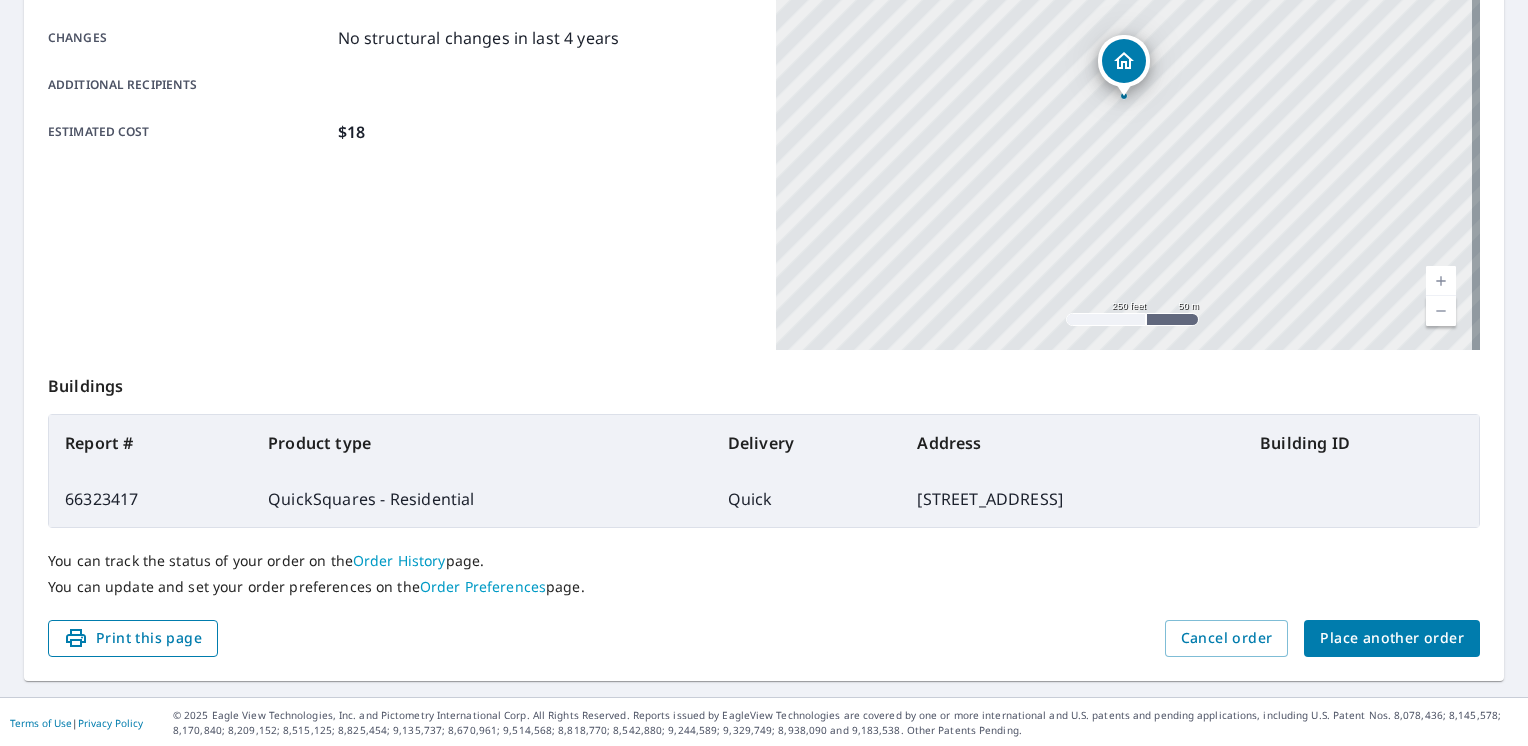 scroll, scrollTop: 429, scrollLeft: 0, axis: vertical 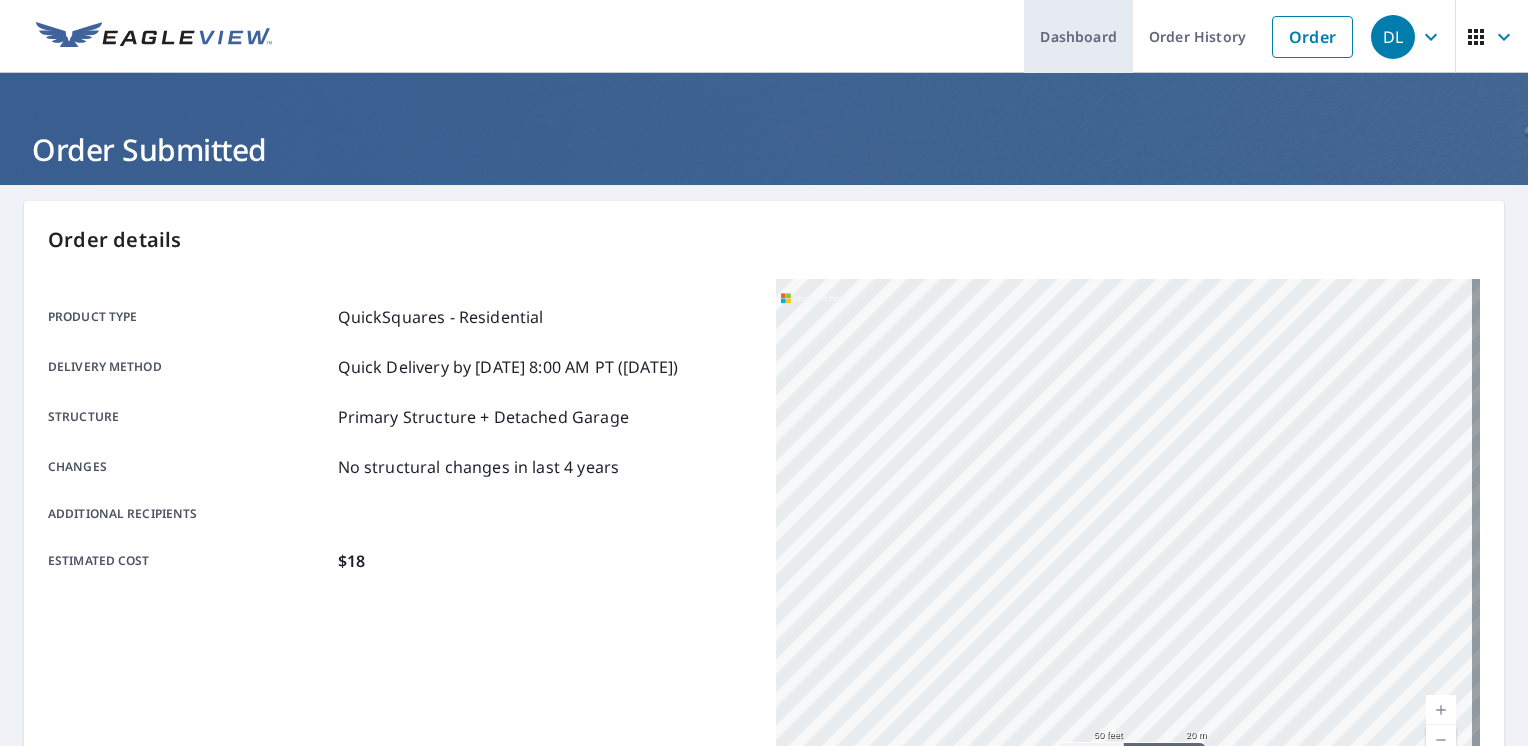 click on "Dashboard" at bounding box center [1078, 36] 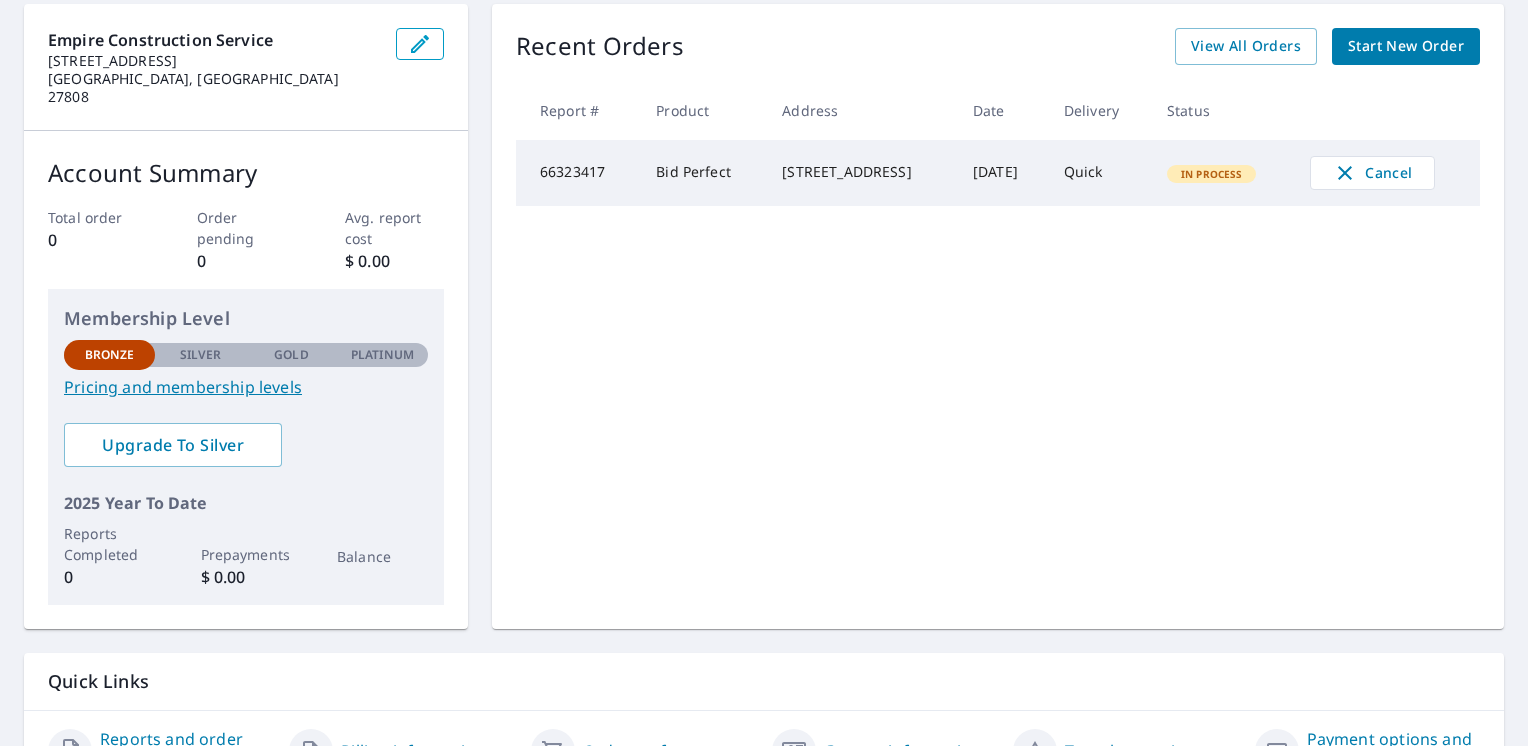 scroll, scrollTop: 198, scrollLeft: 0, axis: vertical 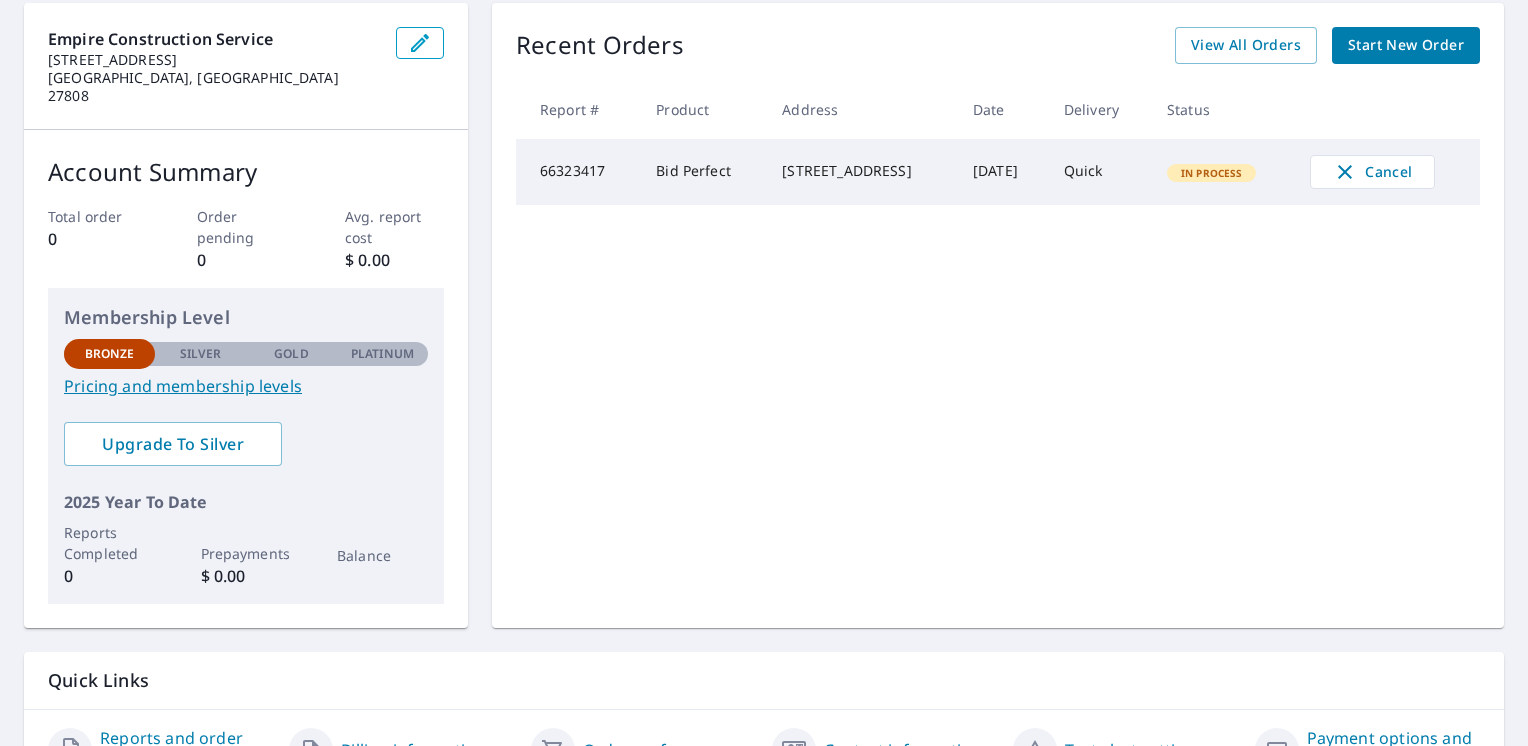click on "Pricing and membership levels" at bounding box center (246, 386) 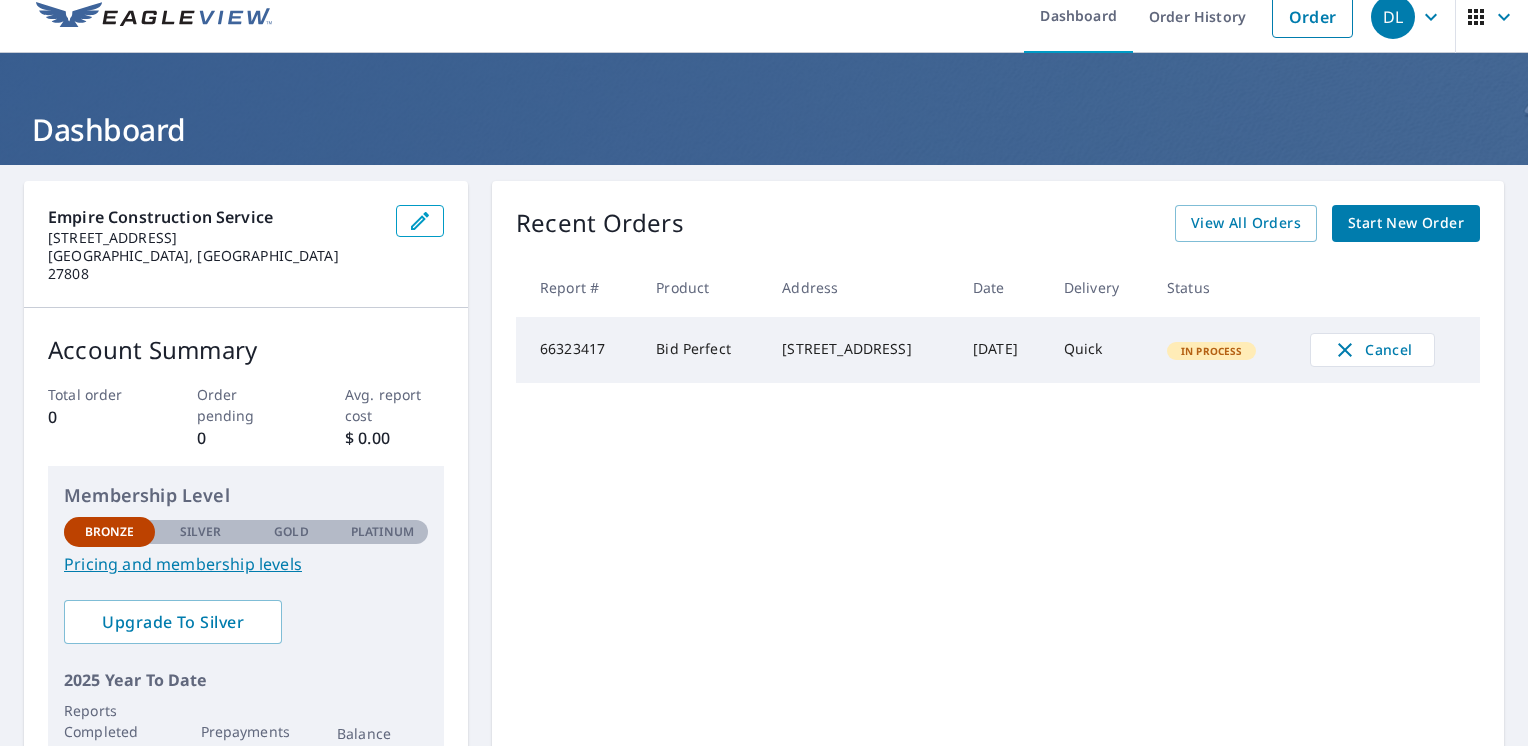 scroll, scrollTop: 0, scrollLeft: 0, axis: both 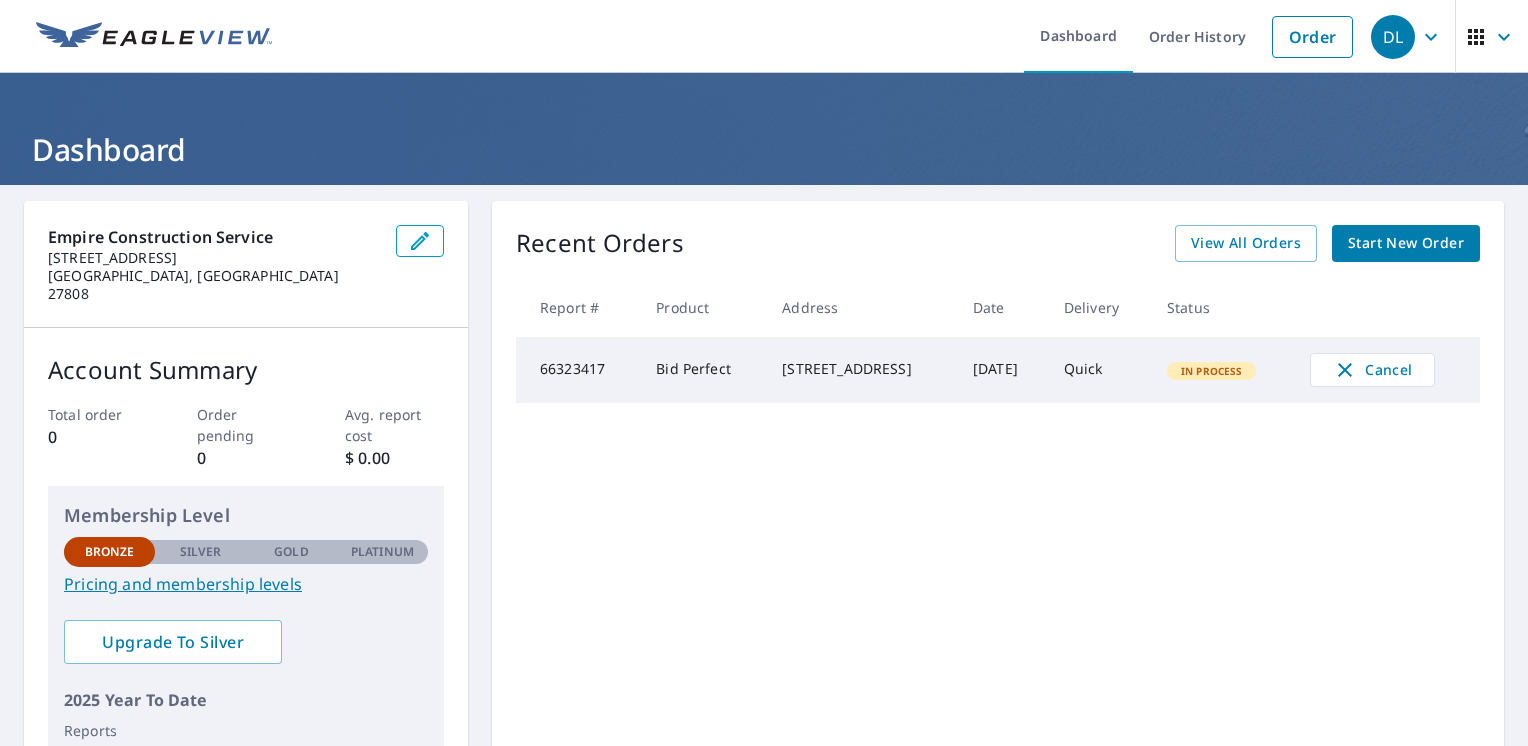 click on "DL" at bounding box center (1393, 37) 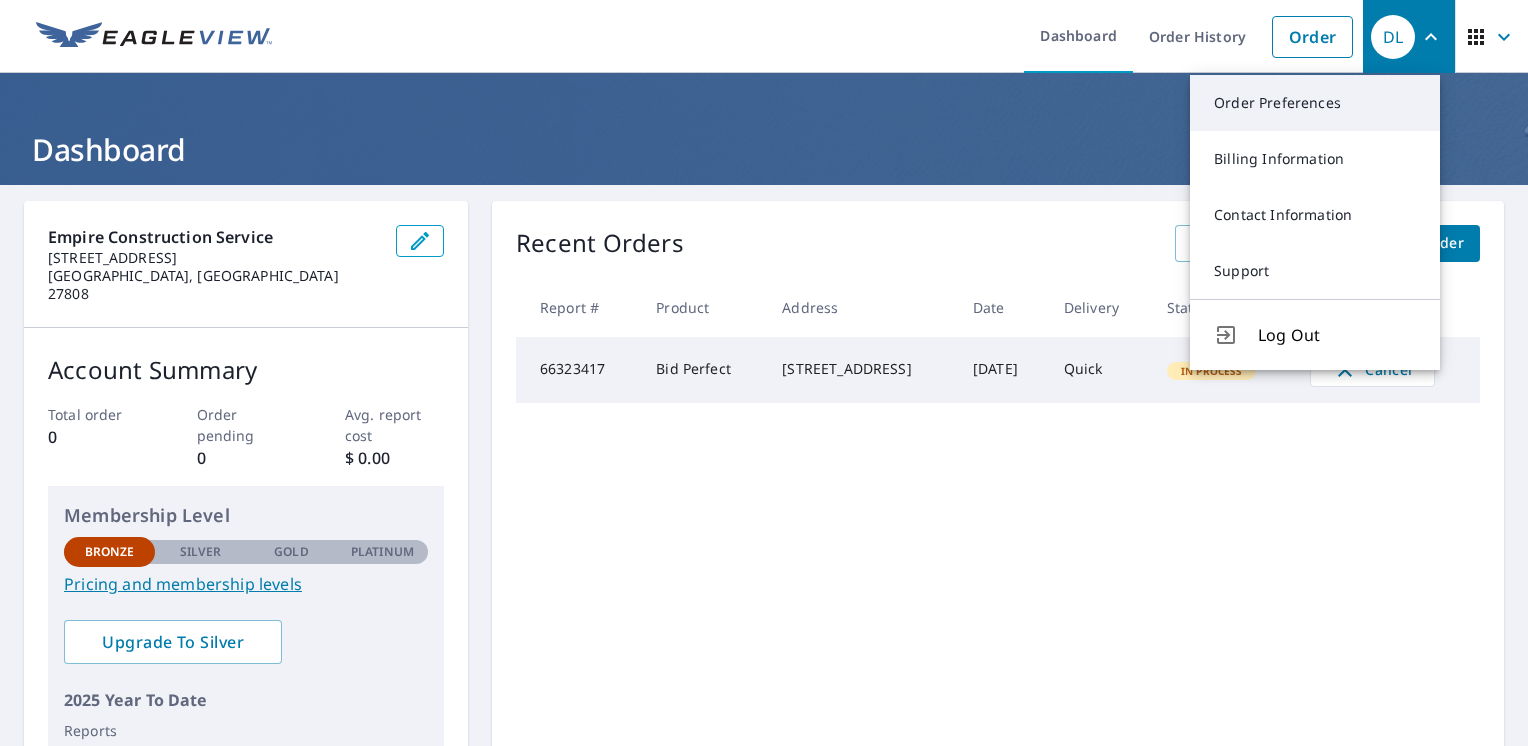 click on "Order Preferences" at bounding box center (1315, 103) 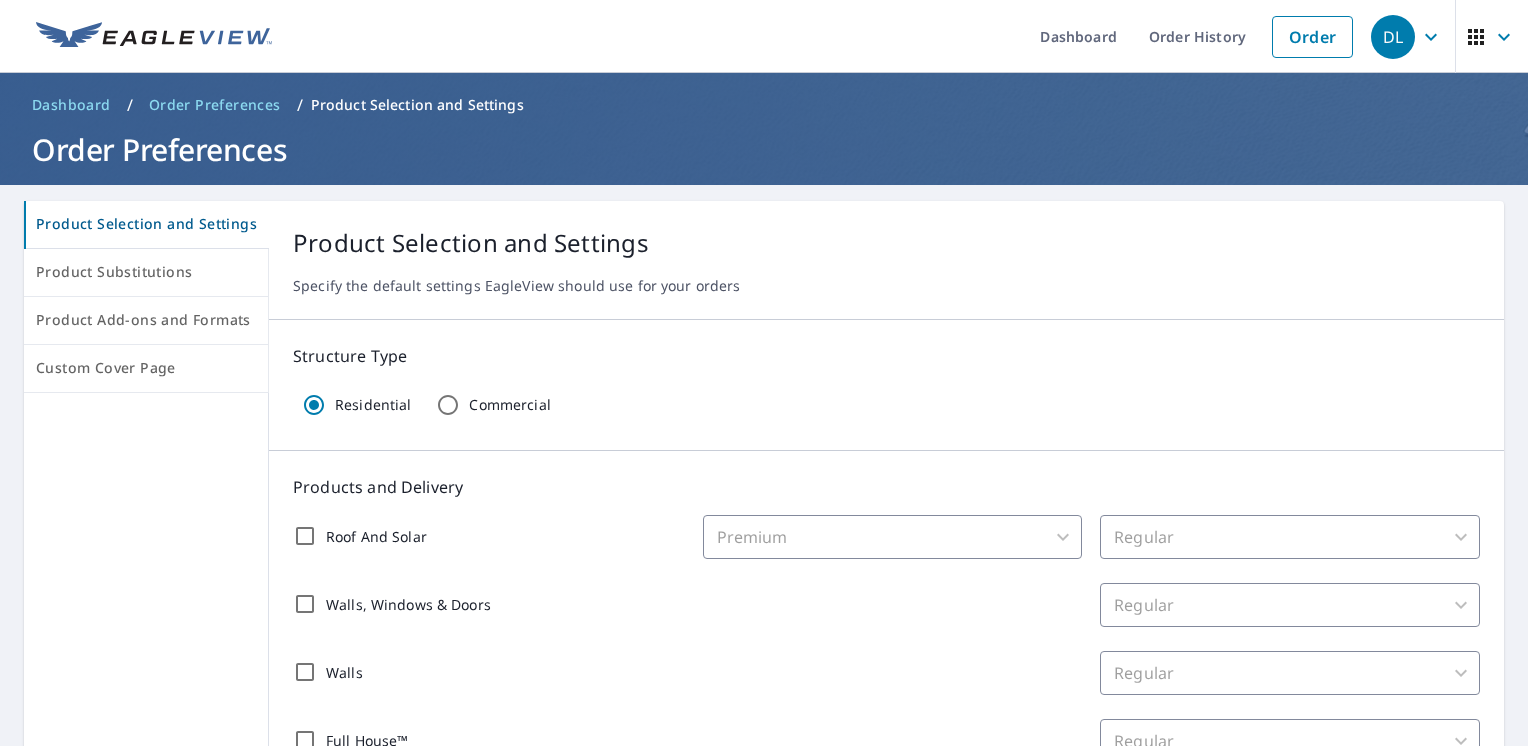 click on "DL" at bounding box center [1393, 37] 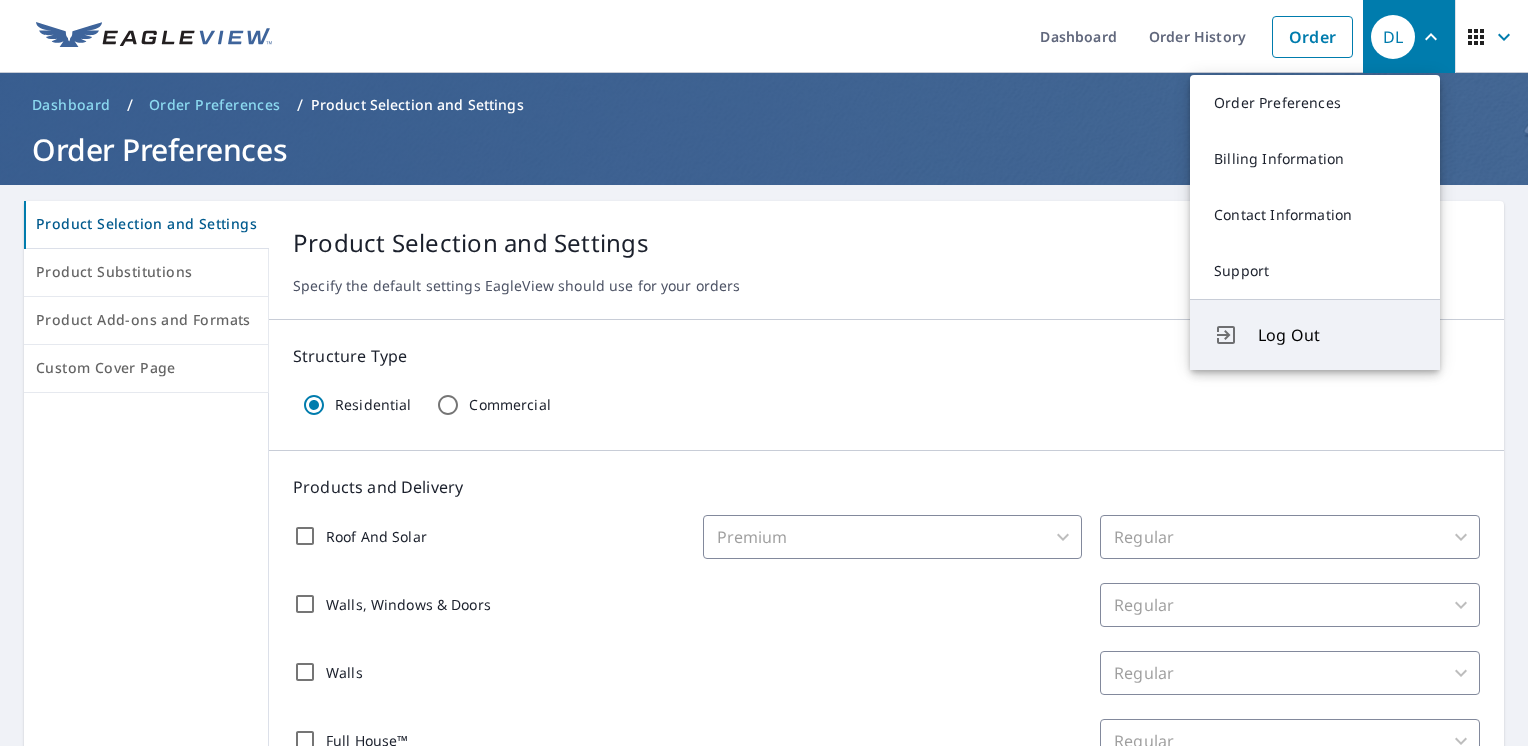 click on "Log Out" at bounding box center [1337, 335] 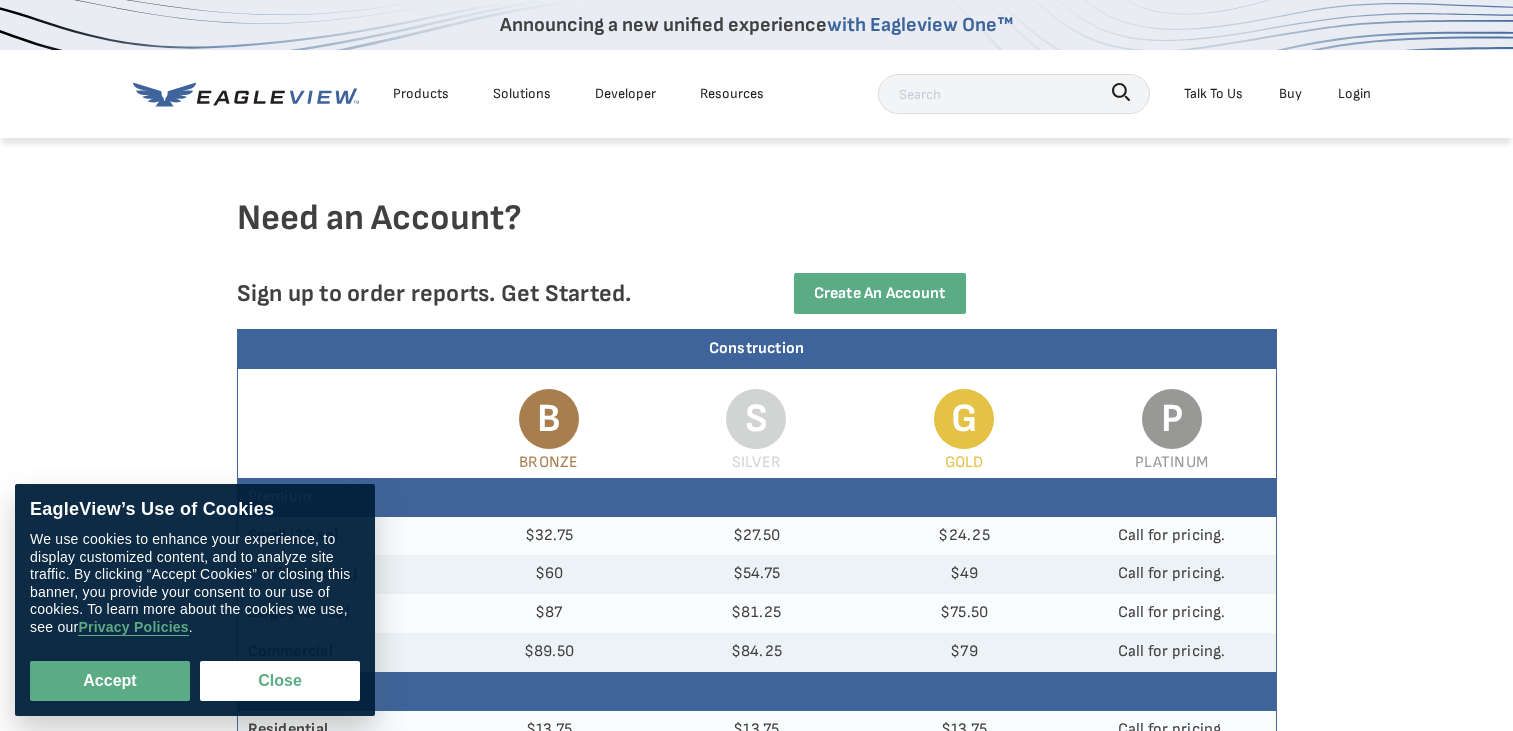 scroll, scrollTop: 0, scrollLeft: 0, axis: both 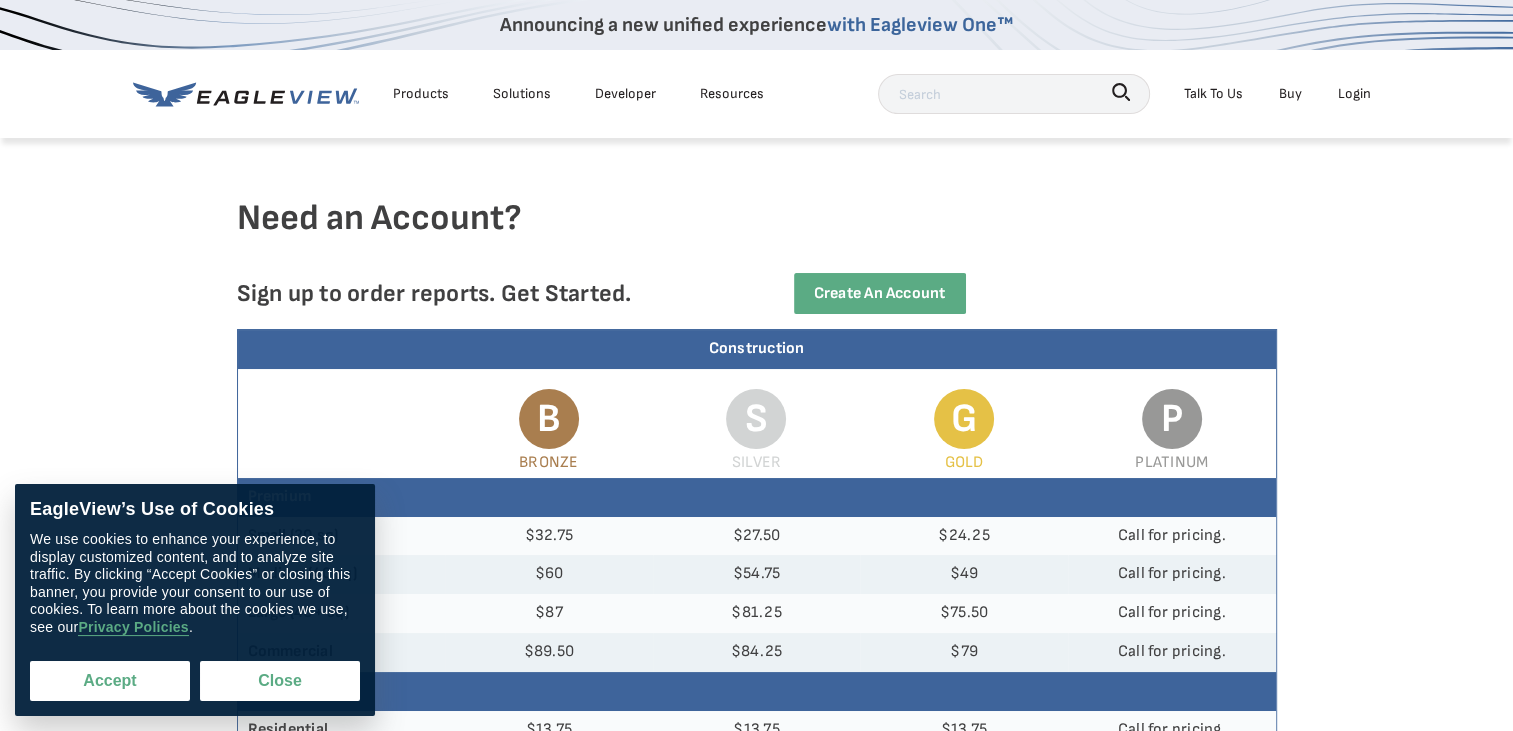 click on "Accept" at bounding box center [110, 681] 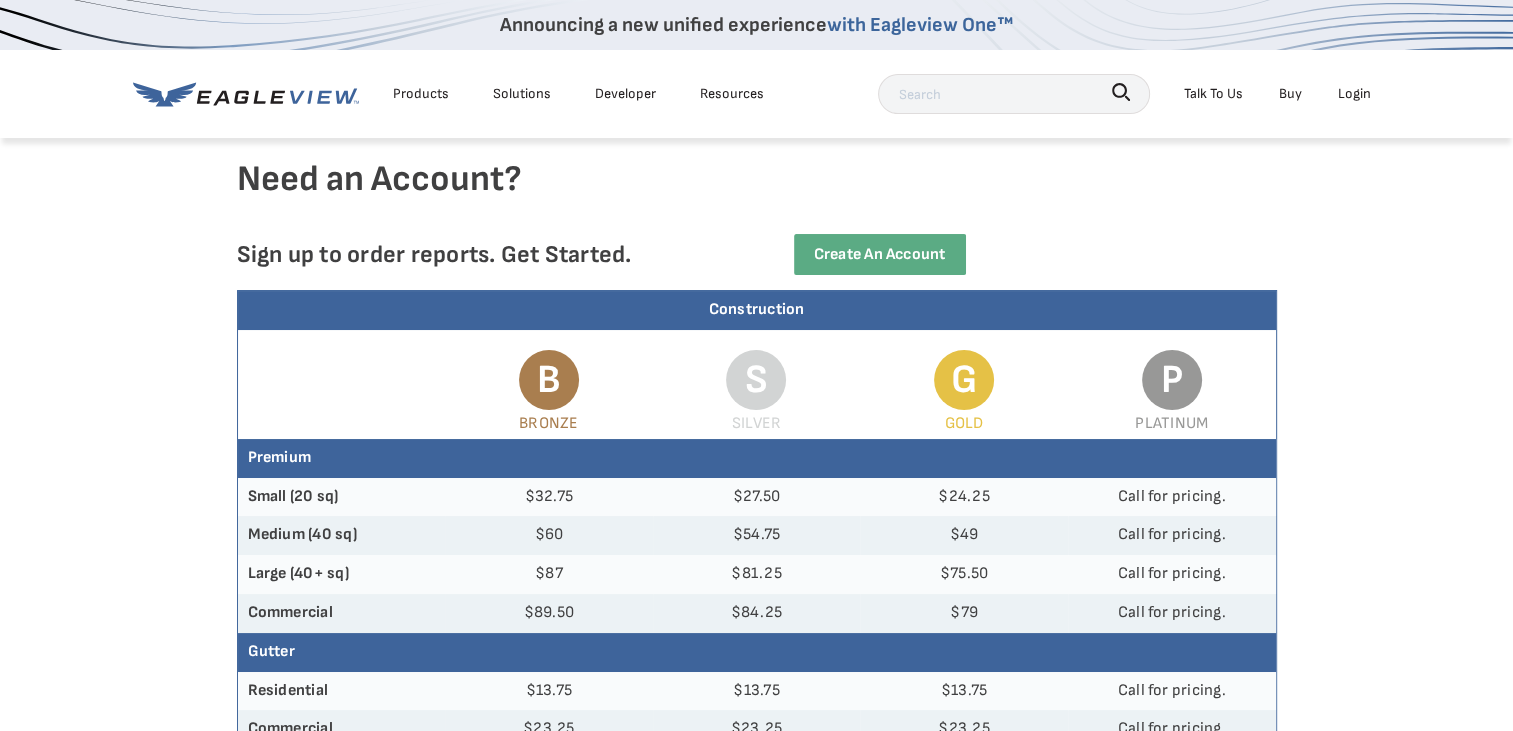 scroll, scrollTop: 0, scrollLeft: 0, axis: both 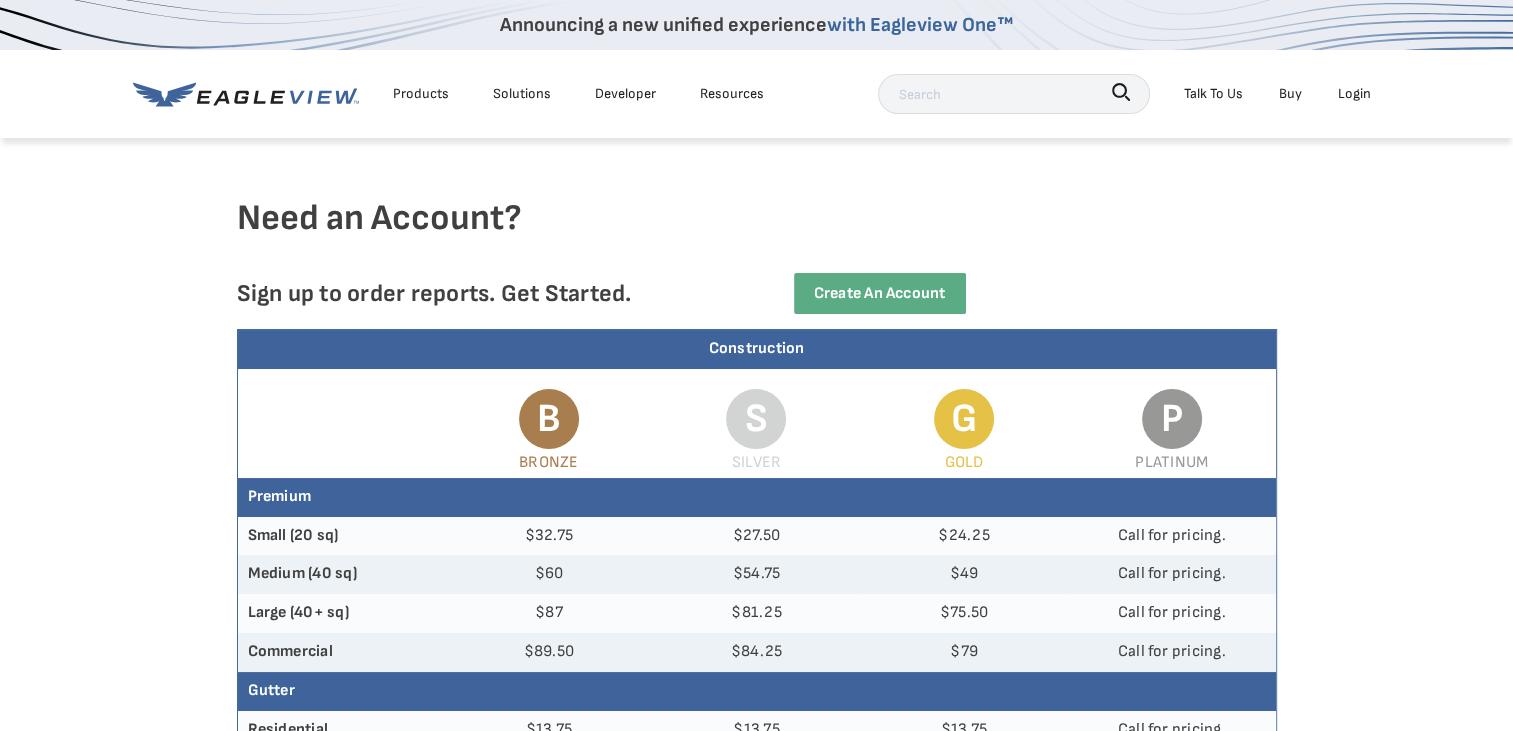 click on "Products" at bounding box center [421, 93] 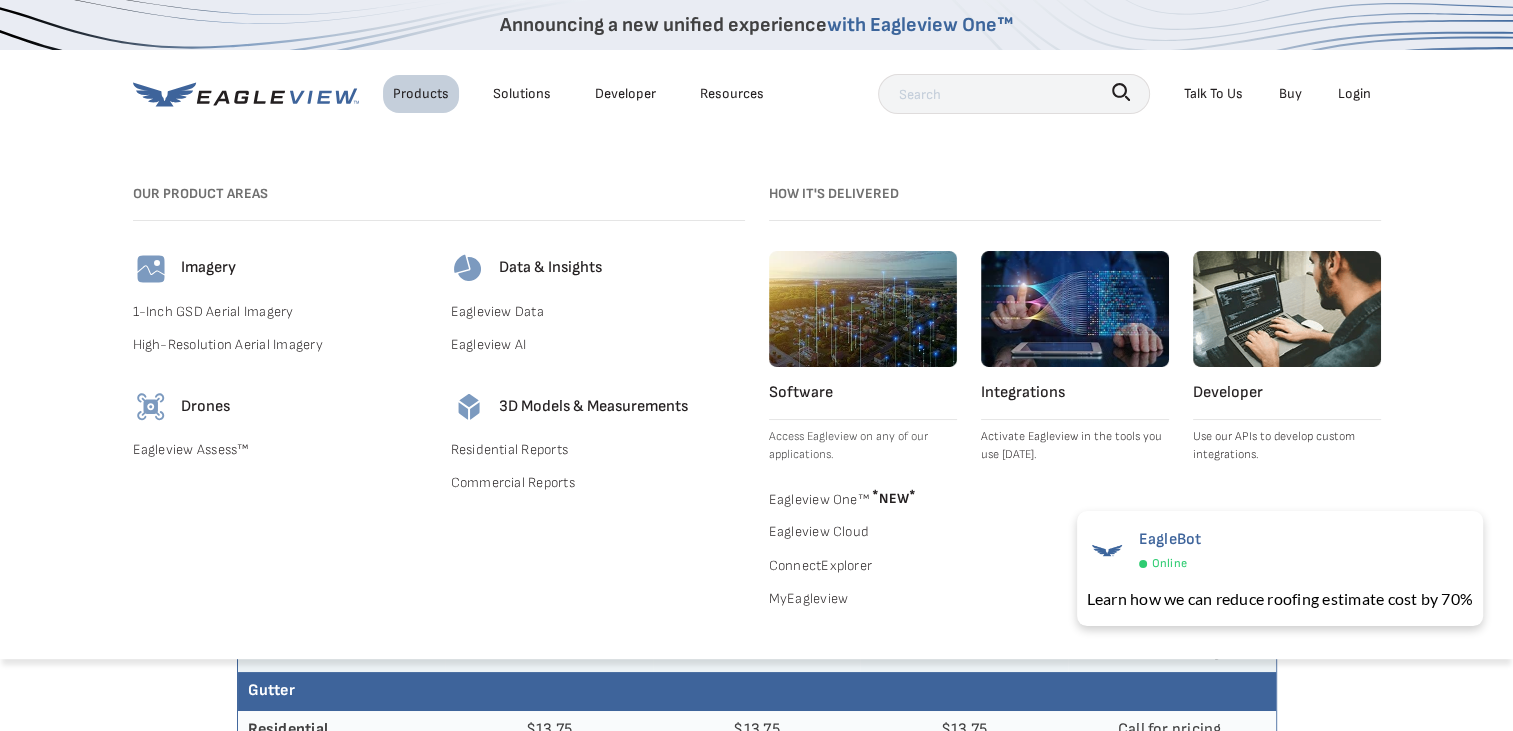 click on "Solutions" at bounding box center [522, 93] 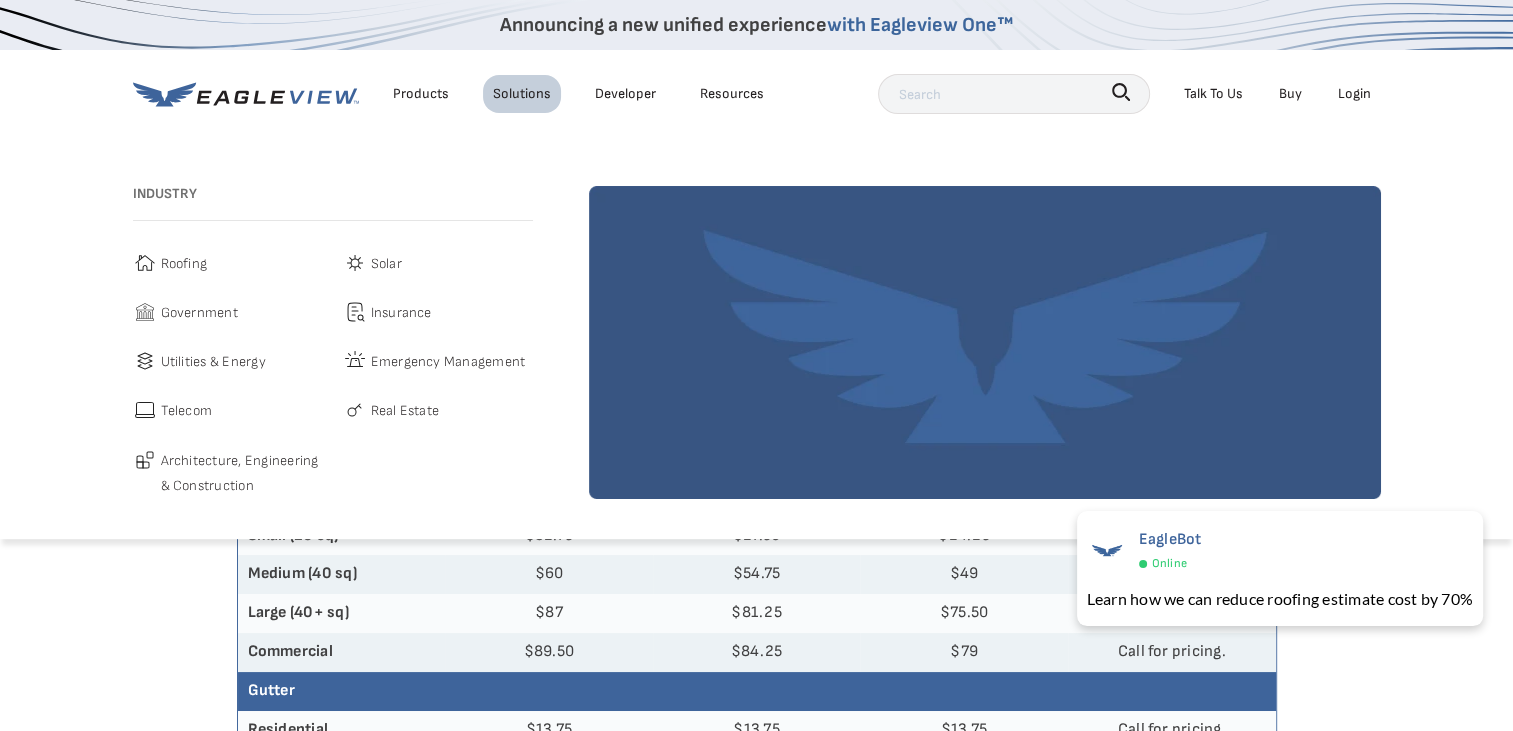 click 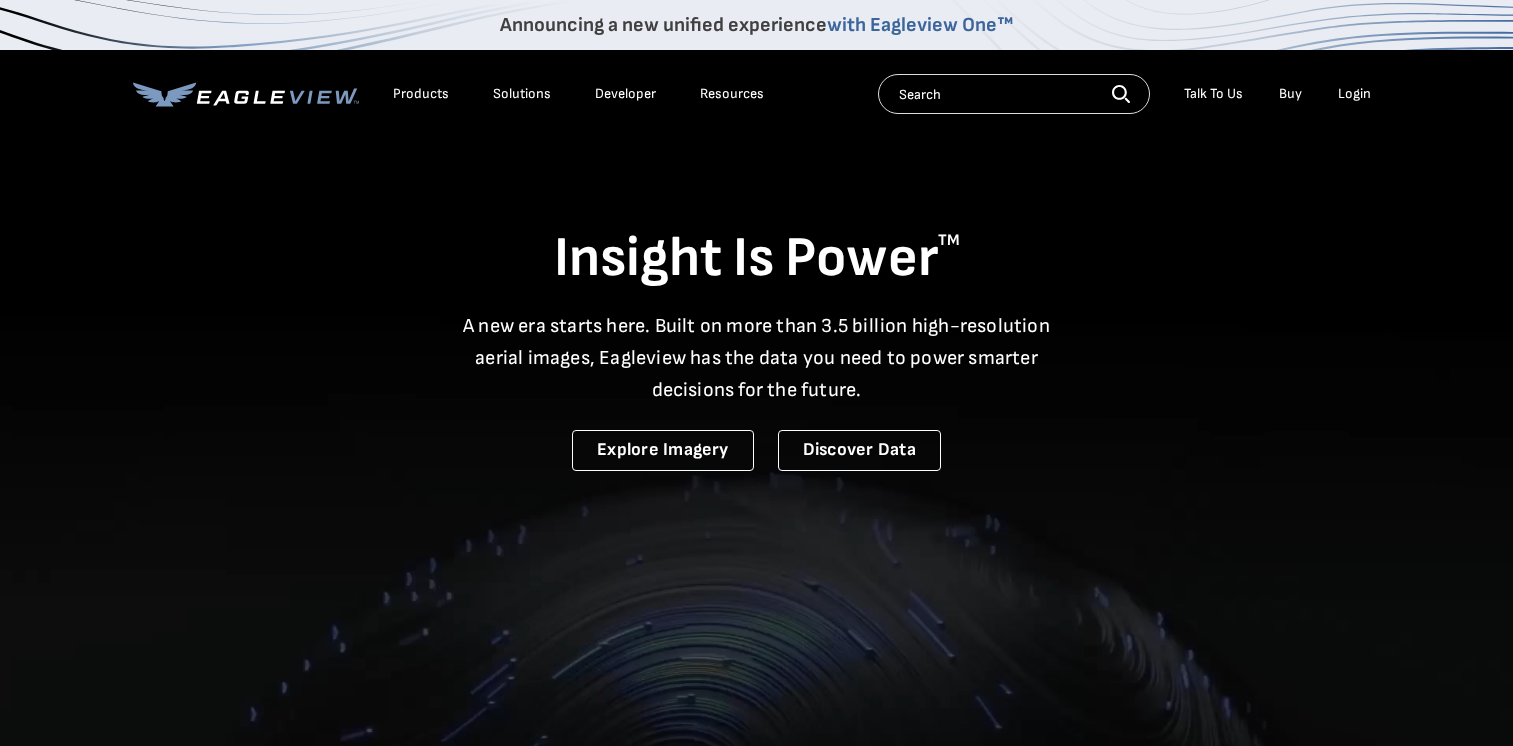 scroll, scrollTop: 0, scrollLeft: 0, axis: both 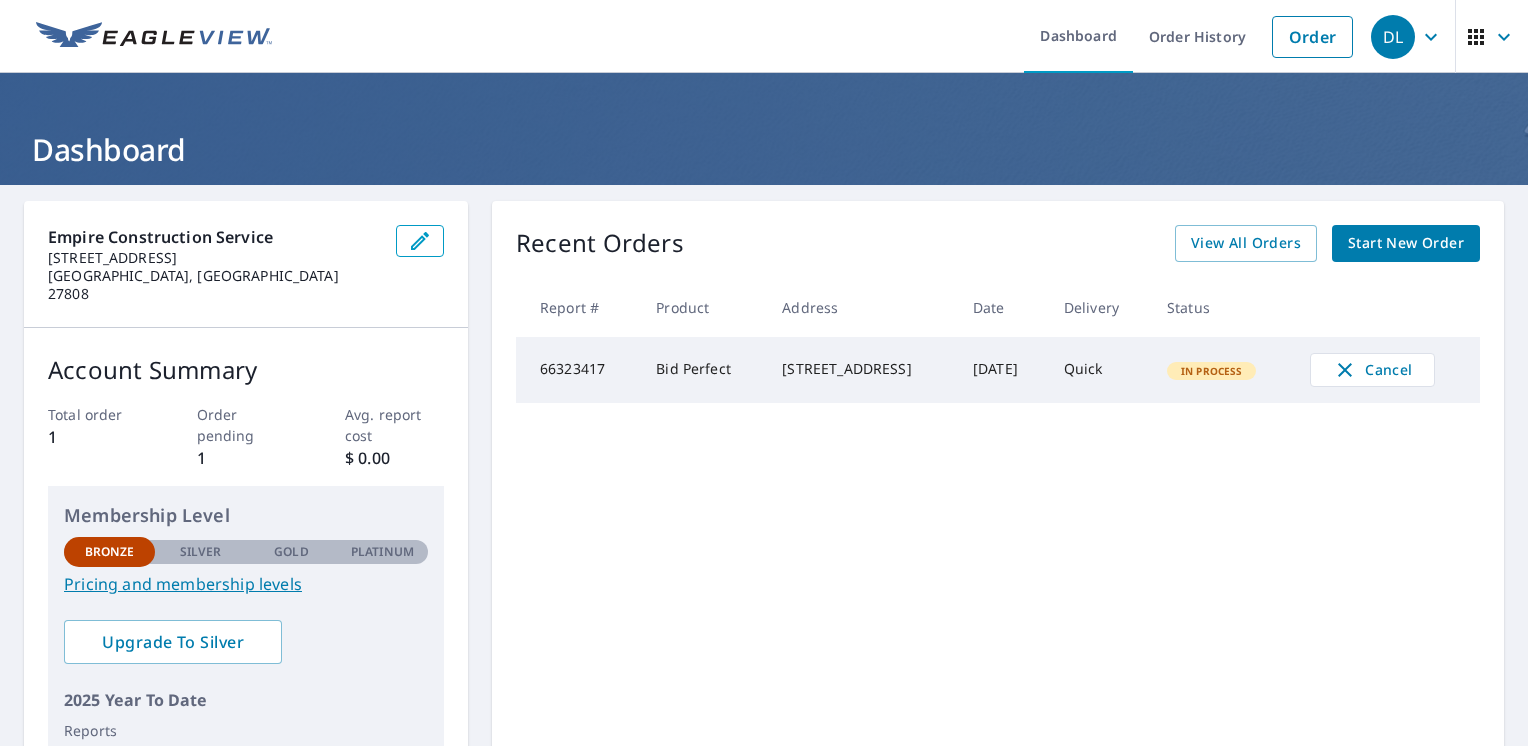 click on "DL" at bounding box center (1393, 37) 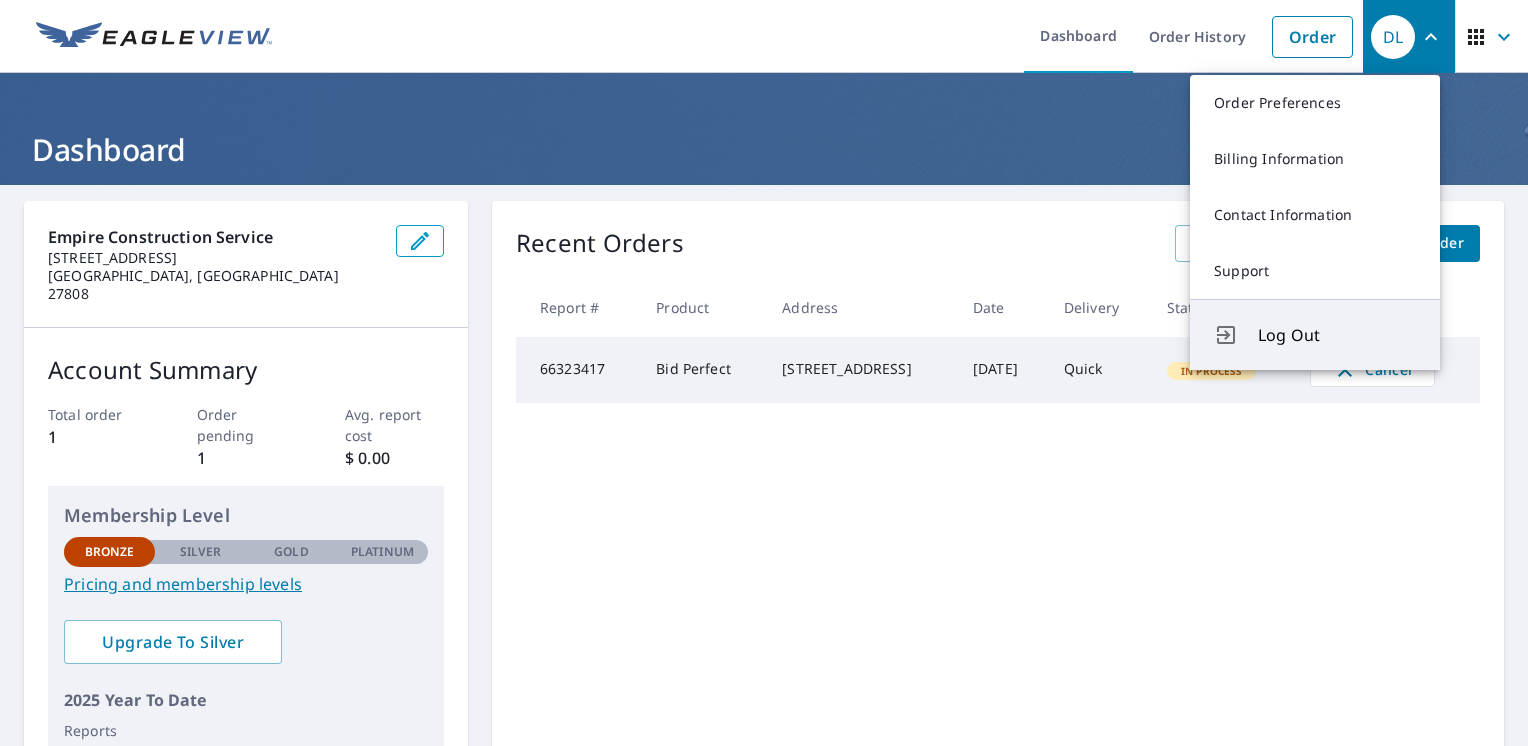 click on "Log Out" at bounding box center (1337, 335) 